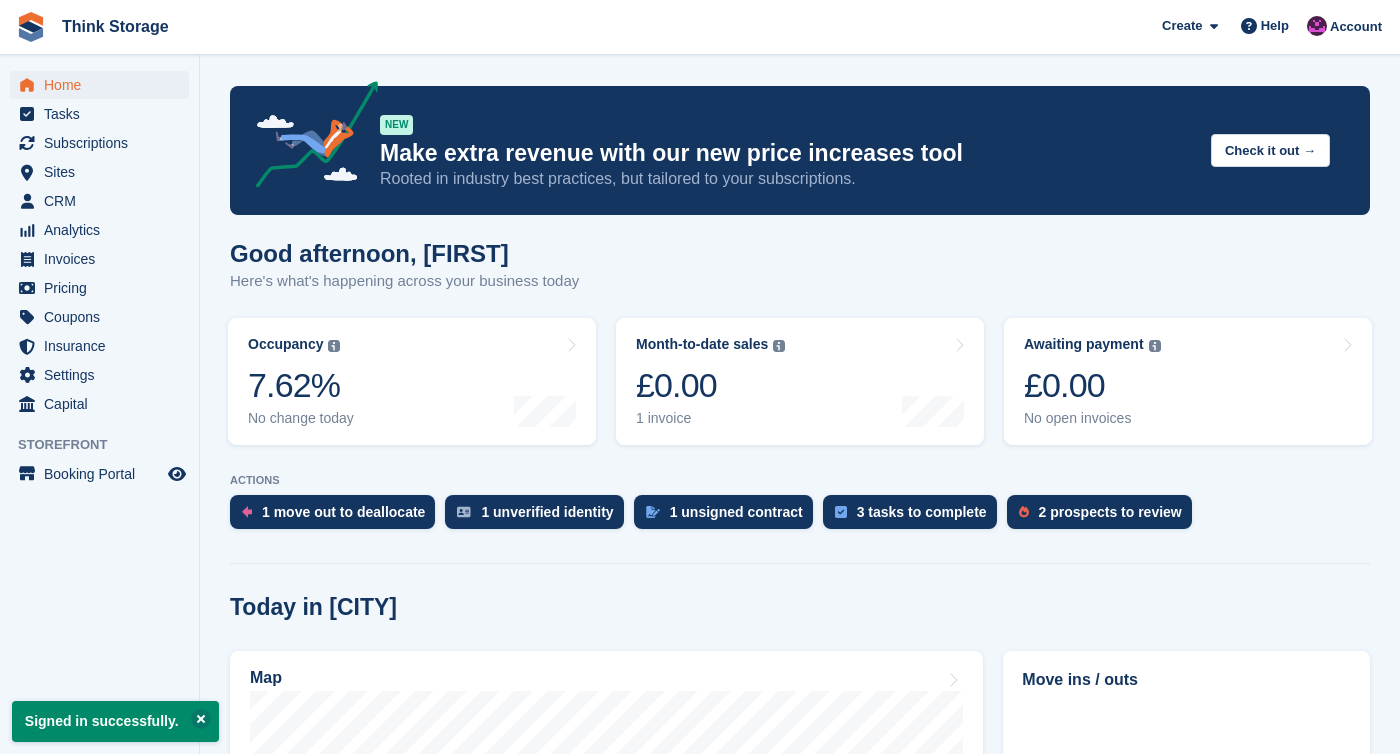 scroll, scrollTop: 0, scrollLeft: 0, axis: both 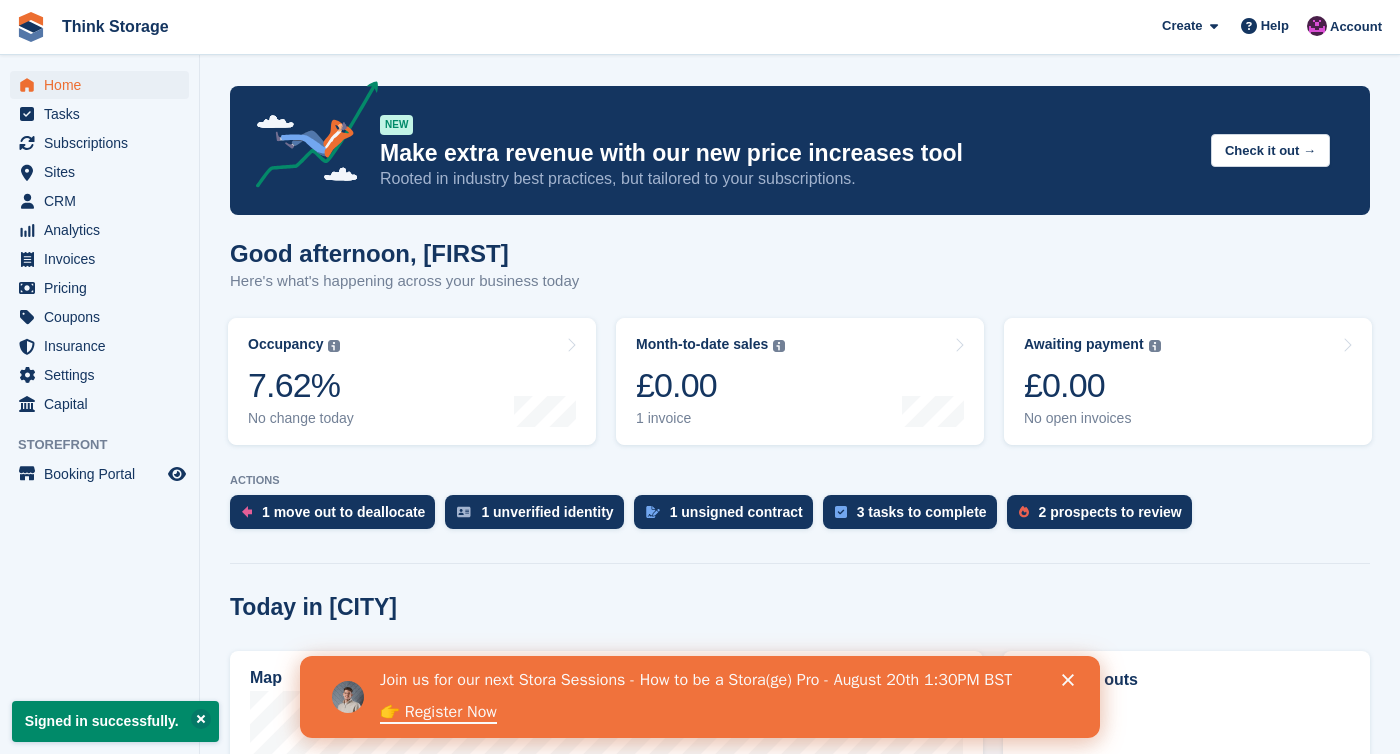 click 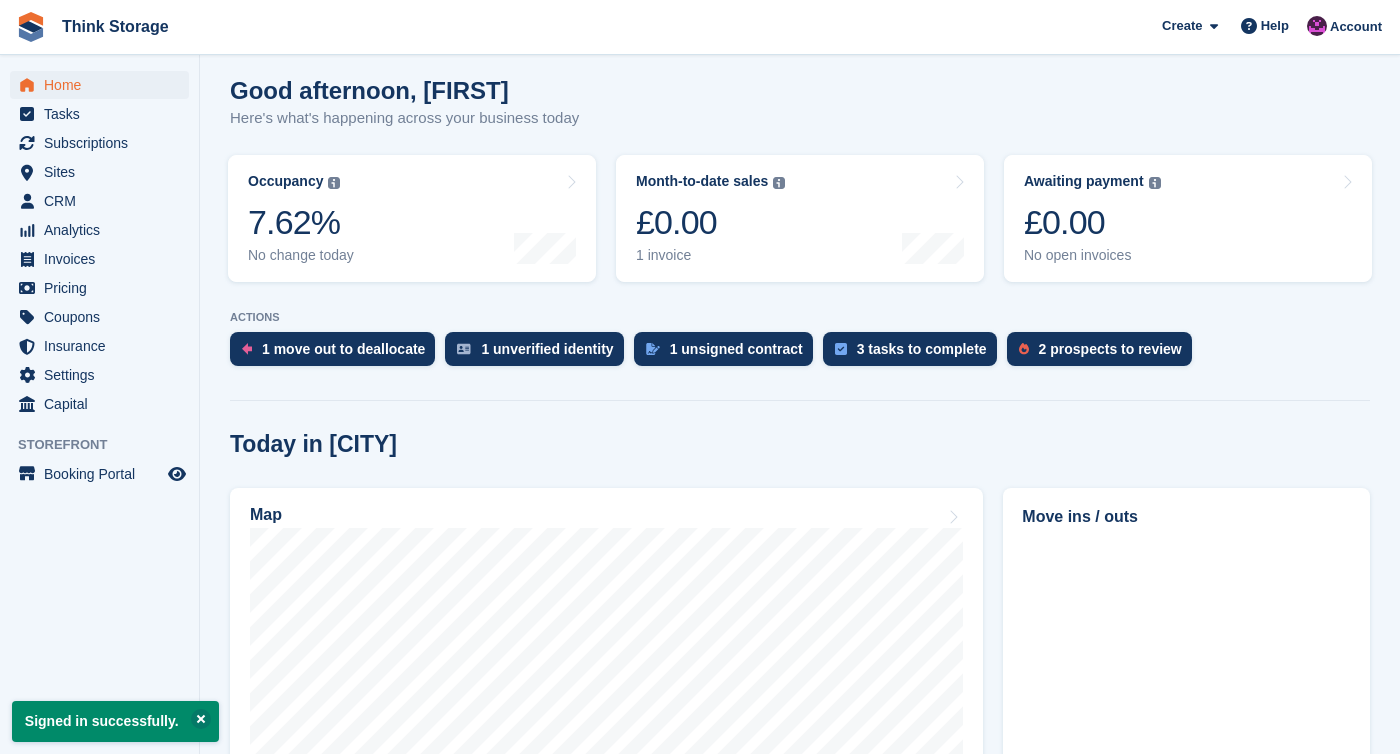 scroll, scrollTop: 157, scrollLeft: 0, axis: vertical 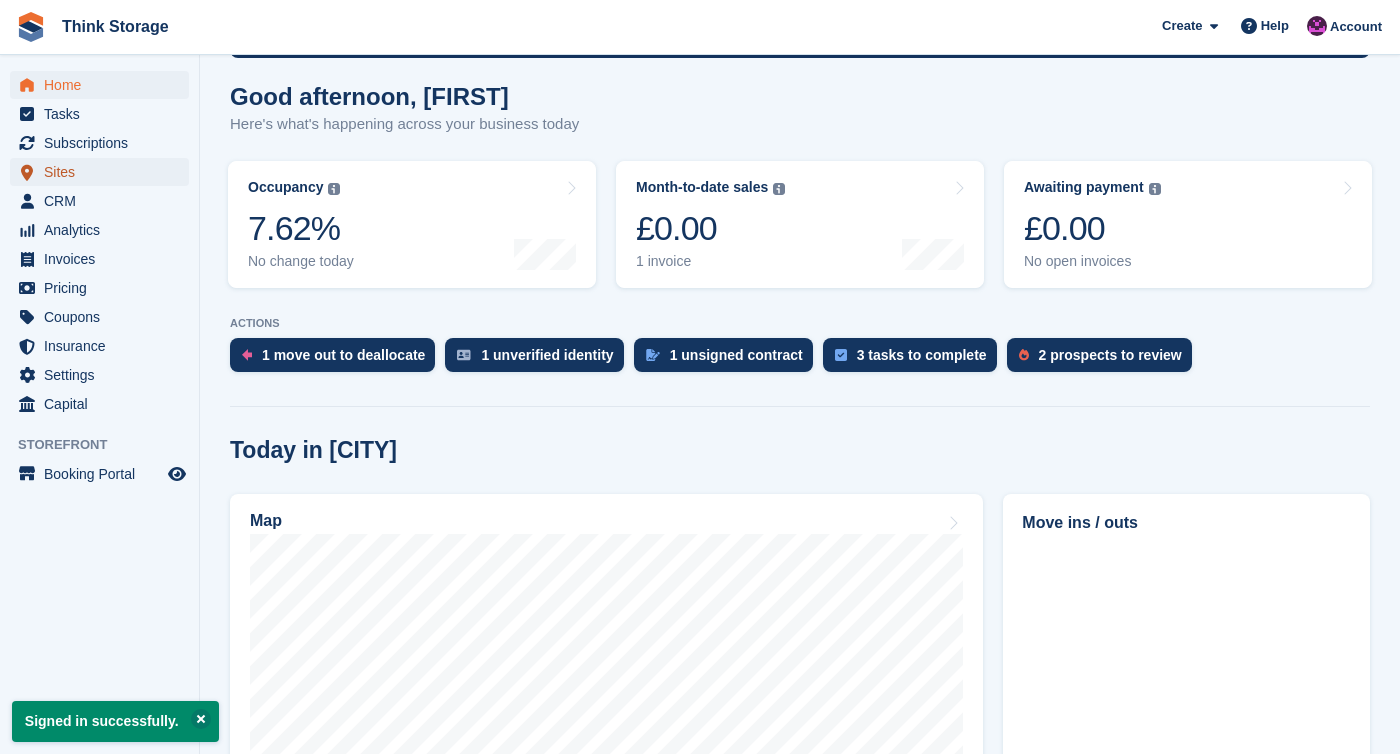click on "Sites" at bounding box center (104, 172) 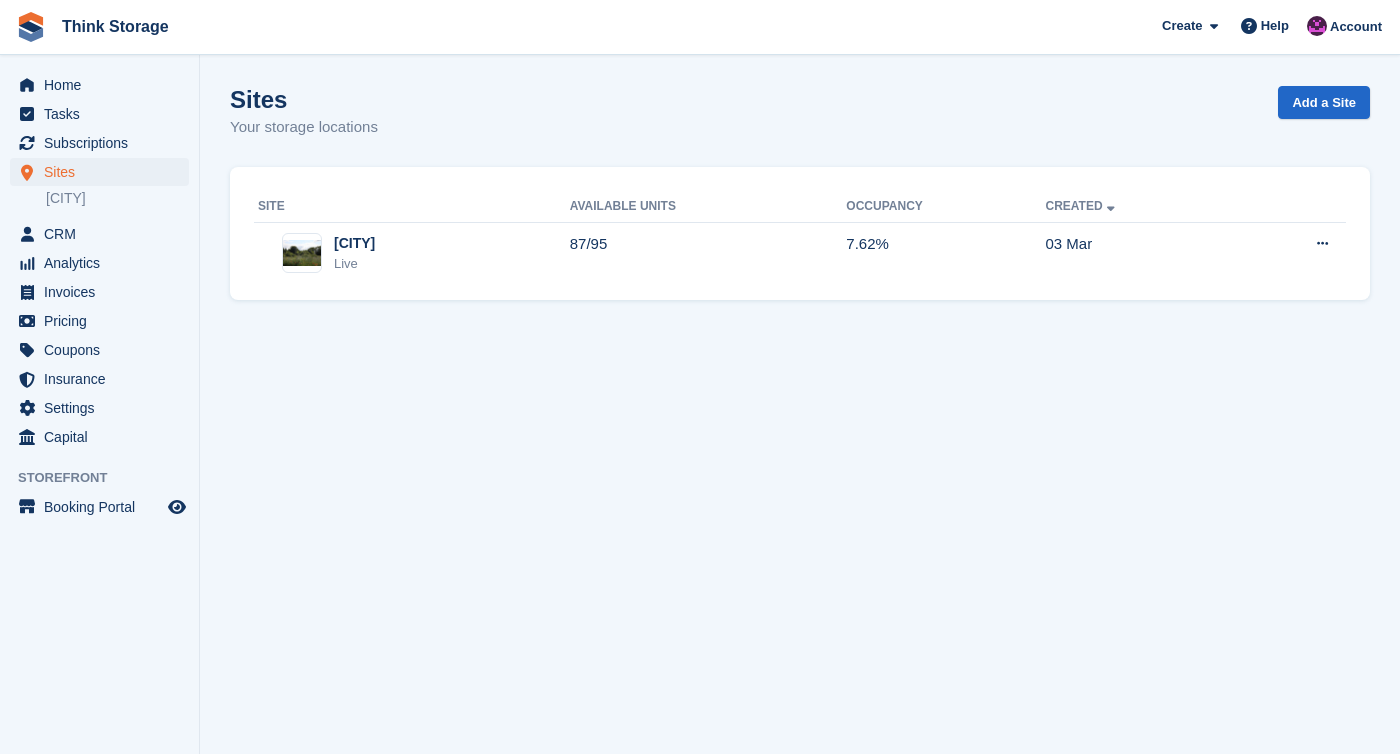 scroll, scrollTop: 0, scrollLeft: 0, axis: both 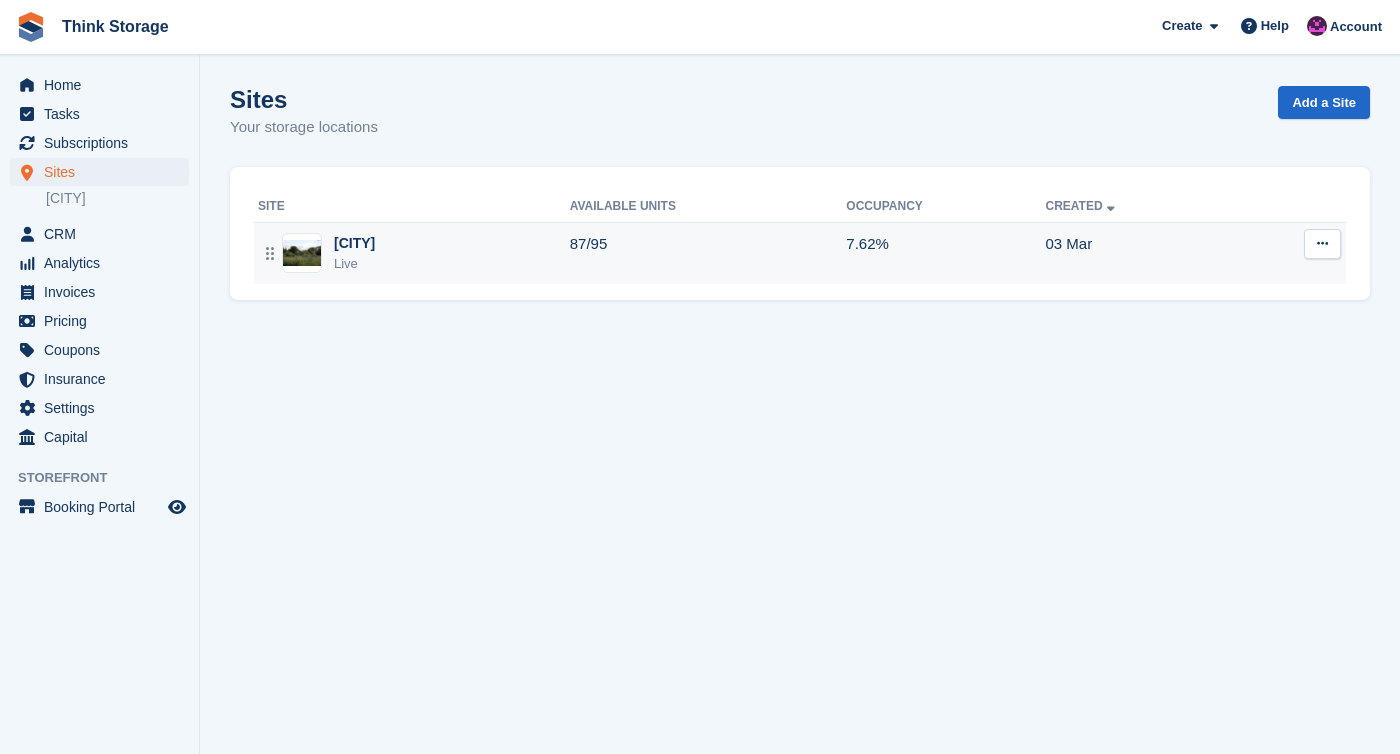 click at bounding box center [1322, 243] 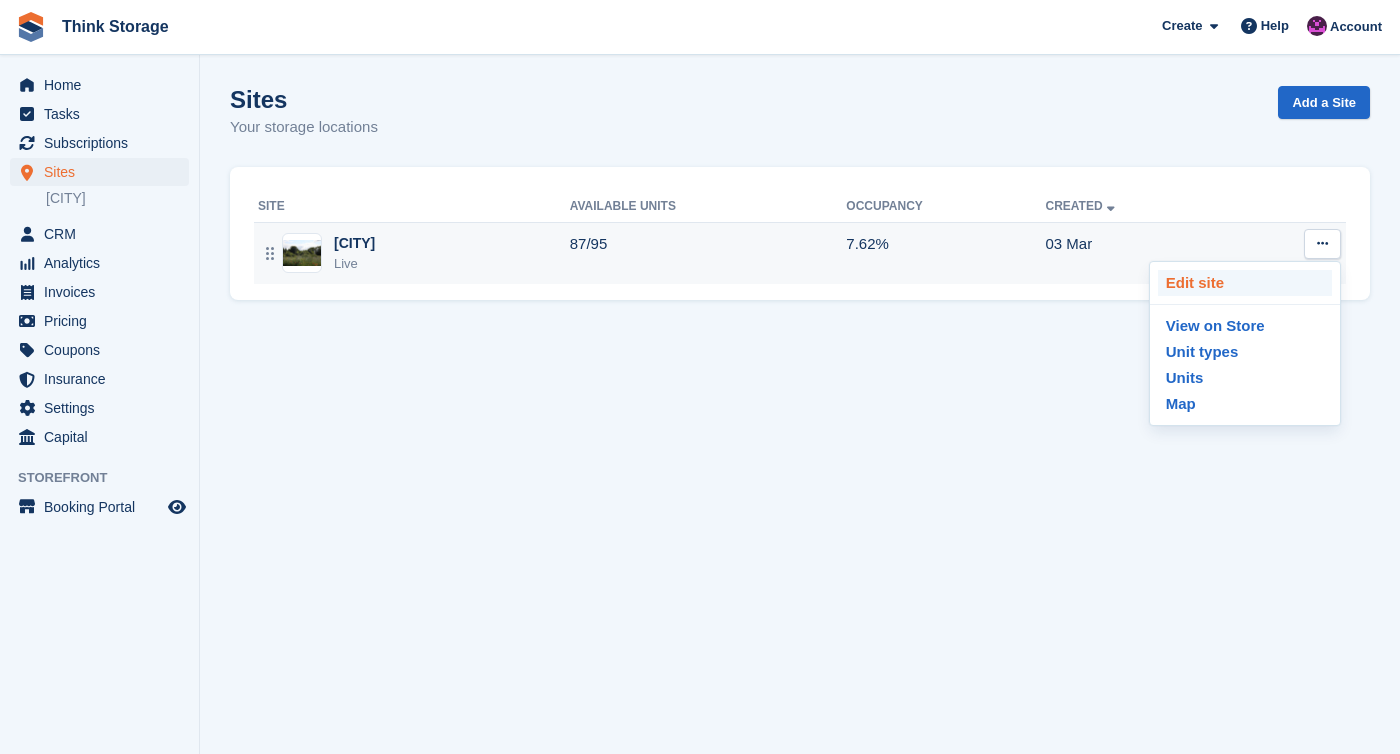 click on "Edit site" at bounding box center (1245, 283) 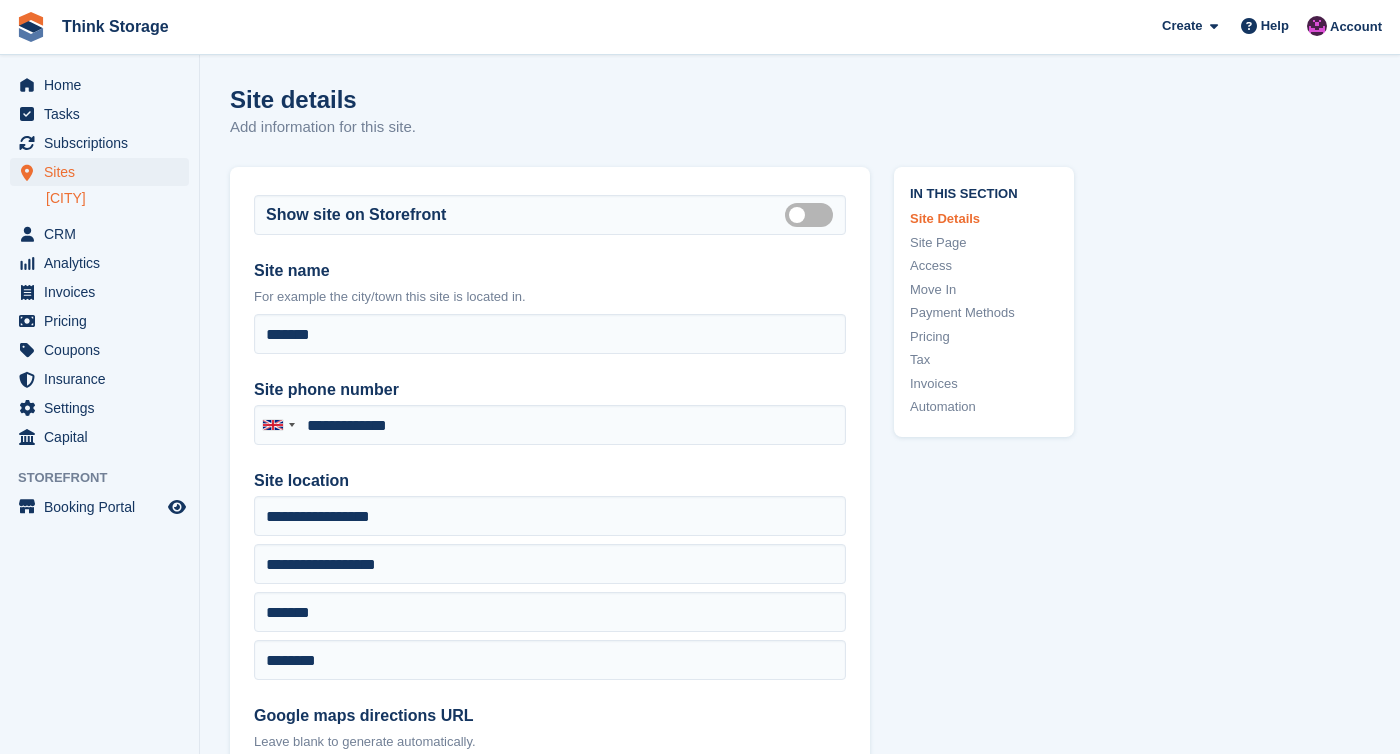 type on "**********" 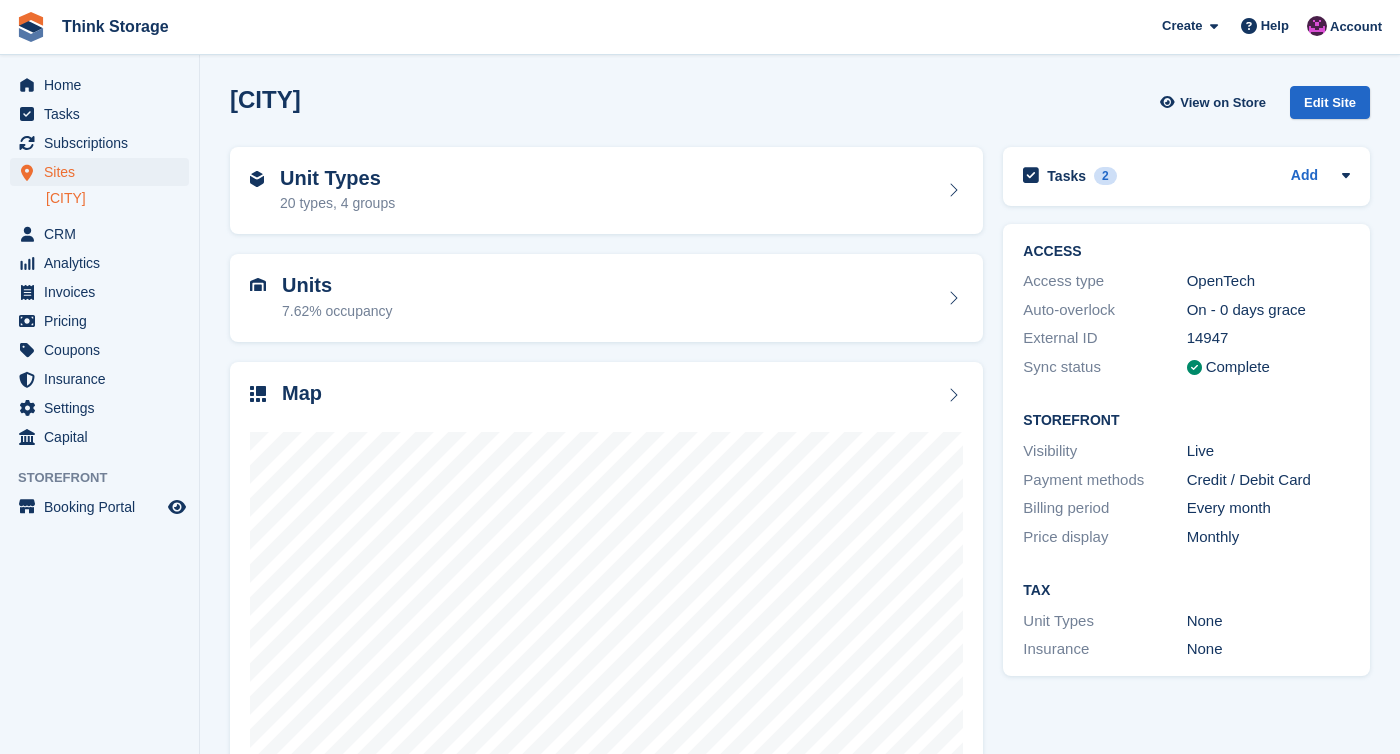 scroll, scrollTop: 0, scrollLeft: 0, axis: both 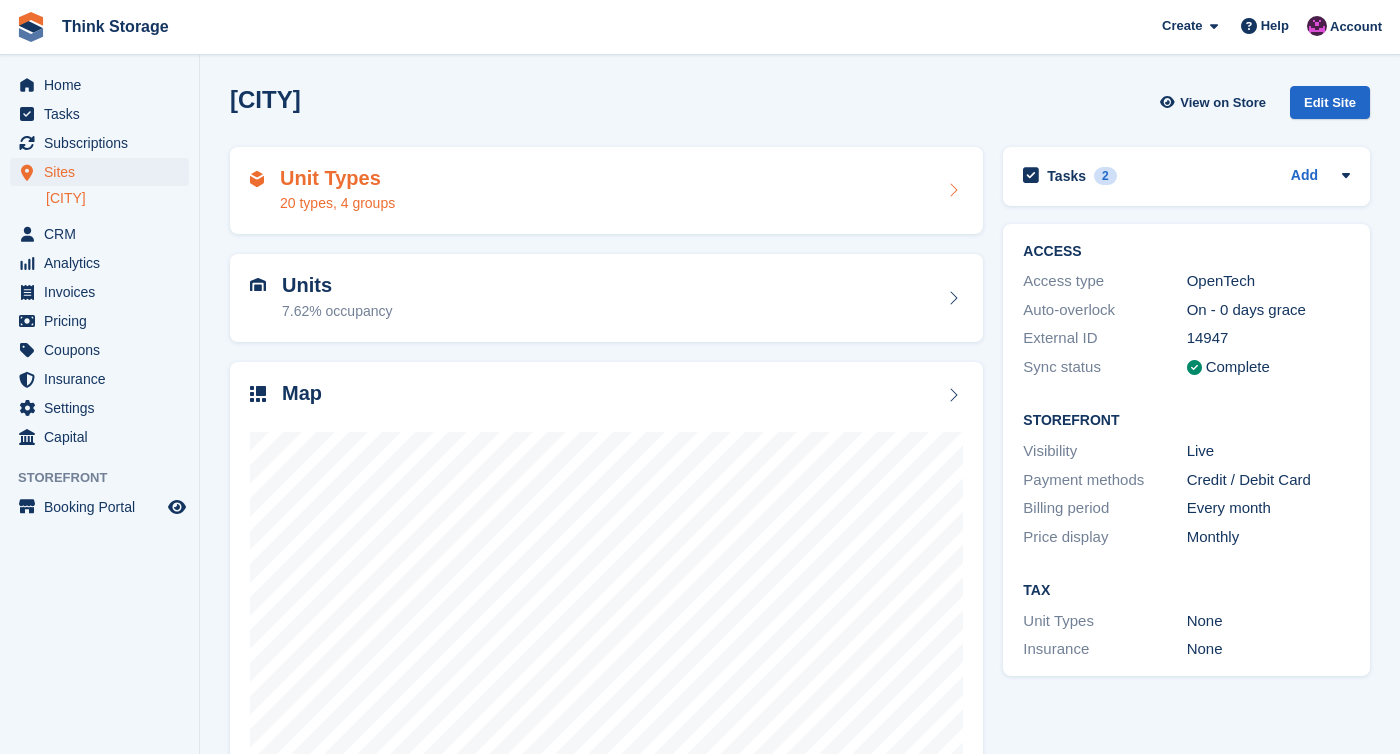 click on "Unit Types
20 types, 4 groups" at bounding box center [606, 191] 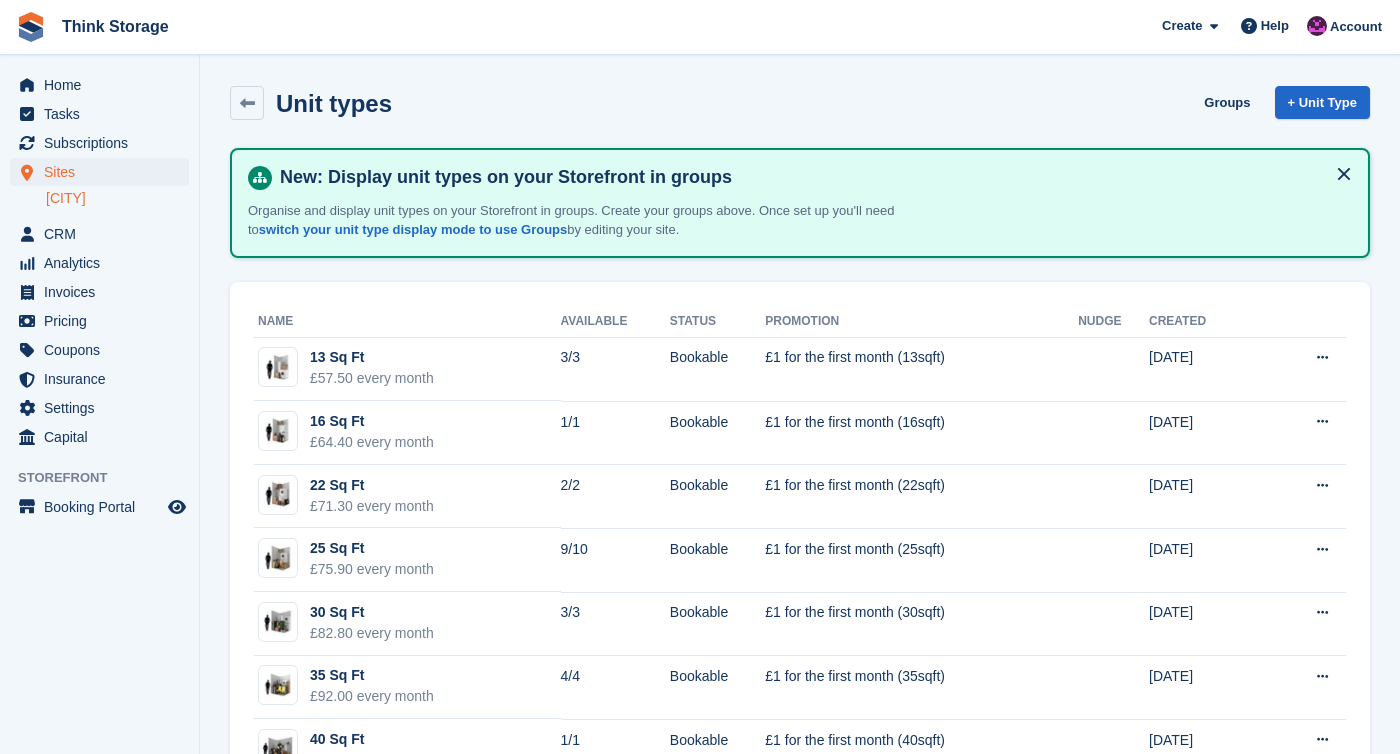 scroll, scrollTop: 0, scrollLeft: 0, axis: both 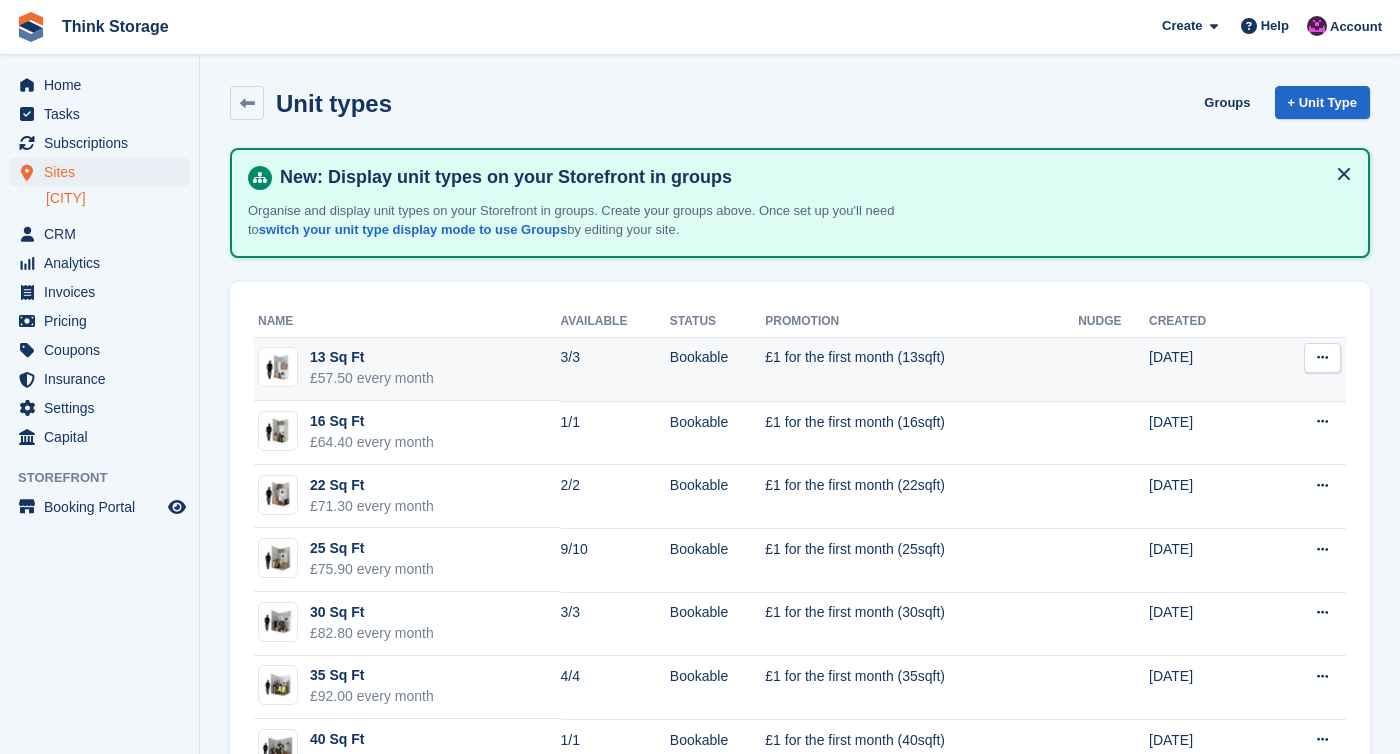 click on "£1 for the first month (13sqft)" at bounding box center (921, 369) 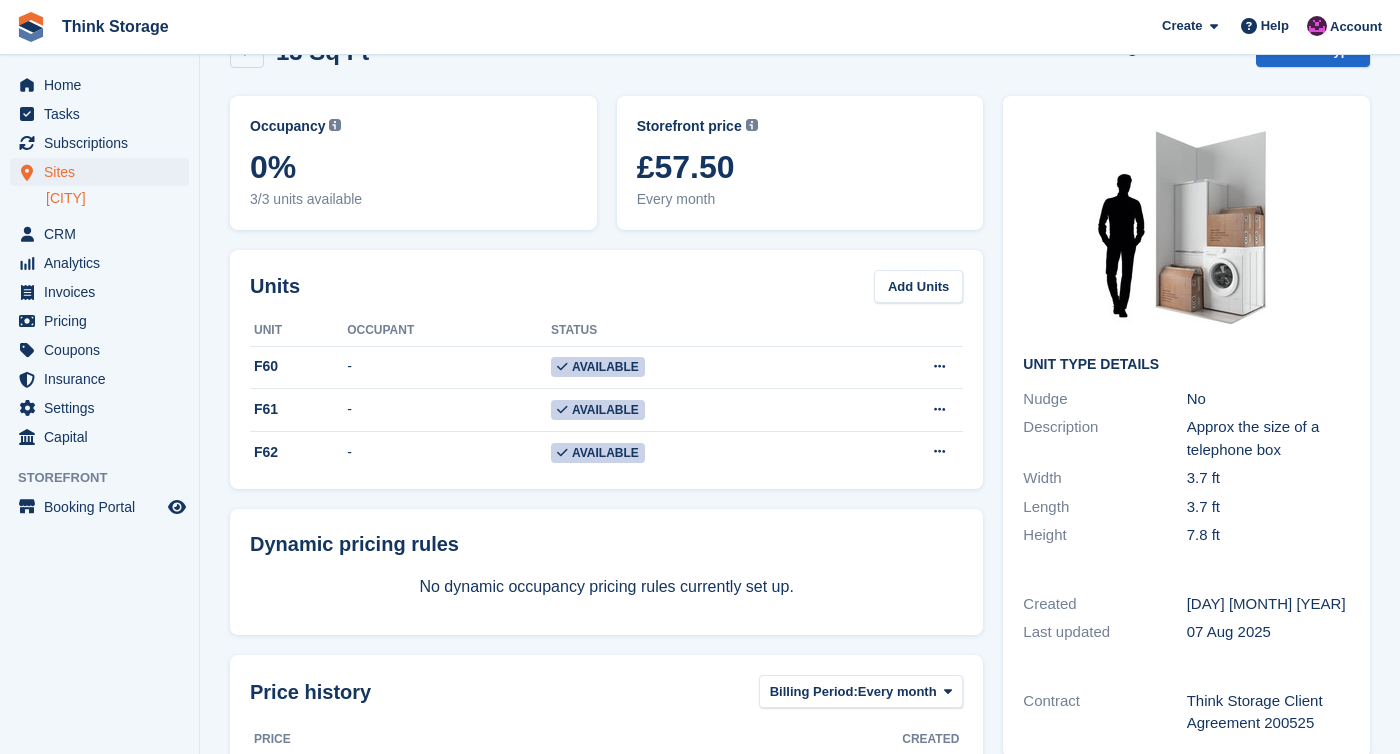 scroll, scrollTop: 0, scrollLeft: 0, axis: both 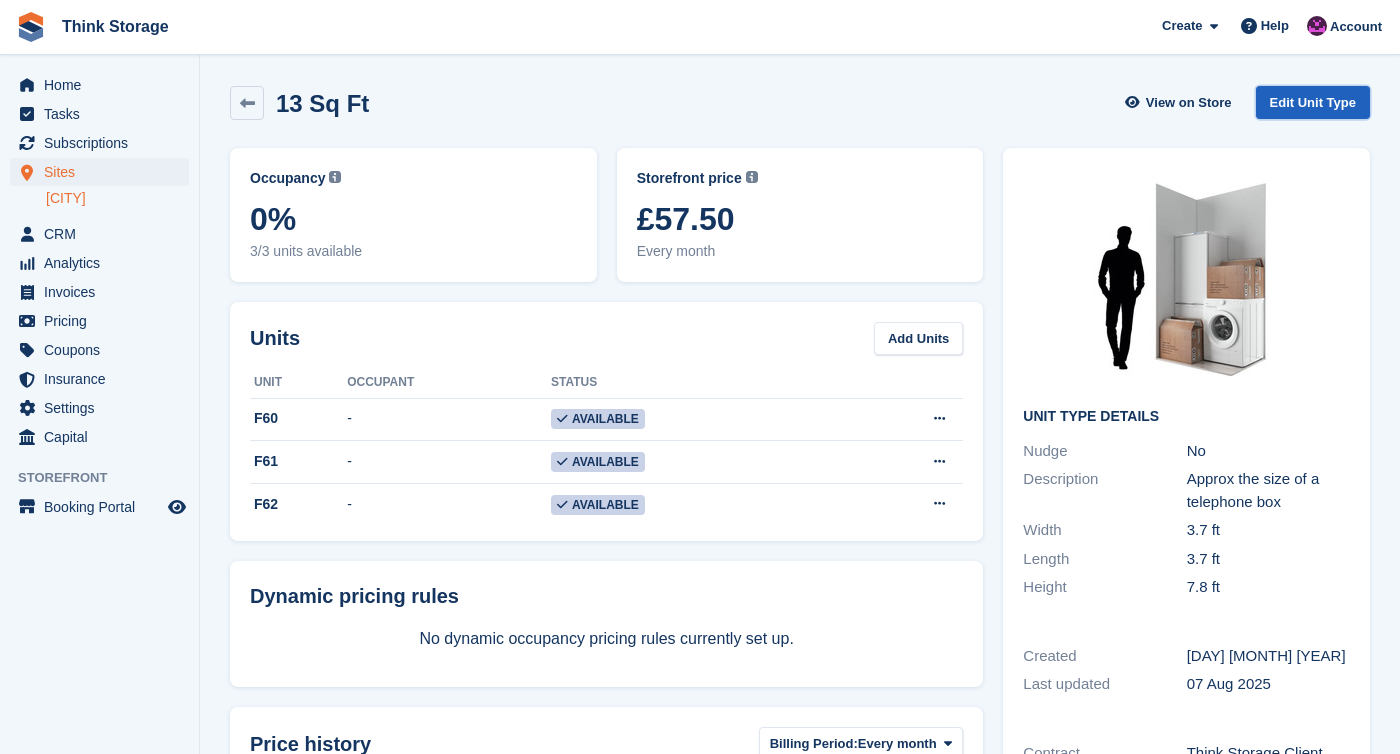 click on "Edit Unit Type" at bounding box center (1313, 102) 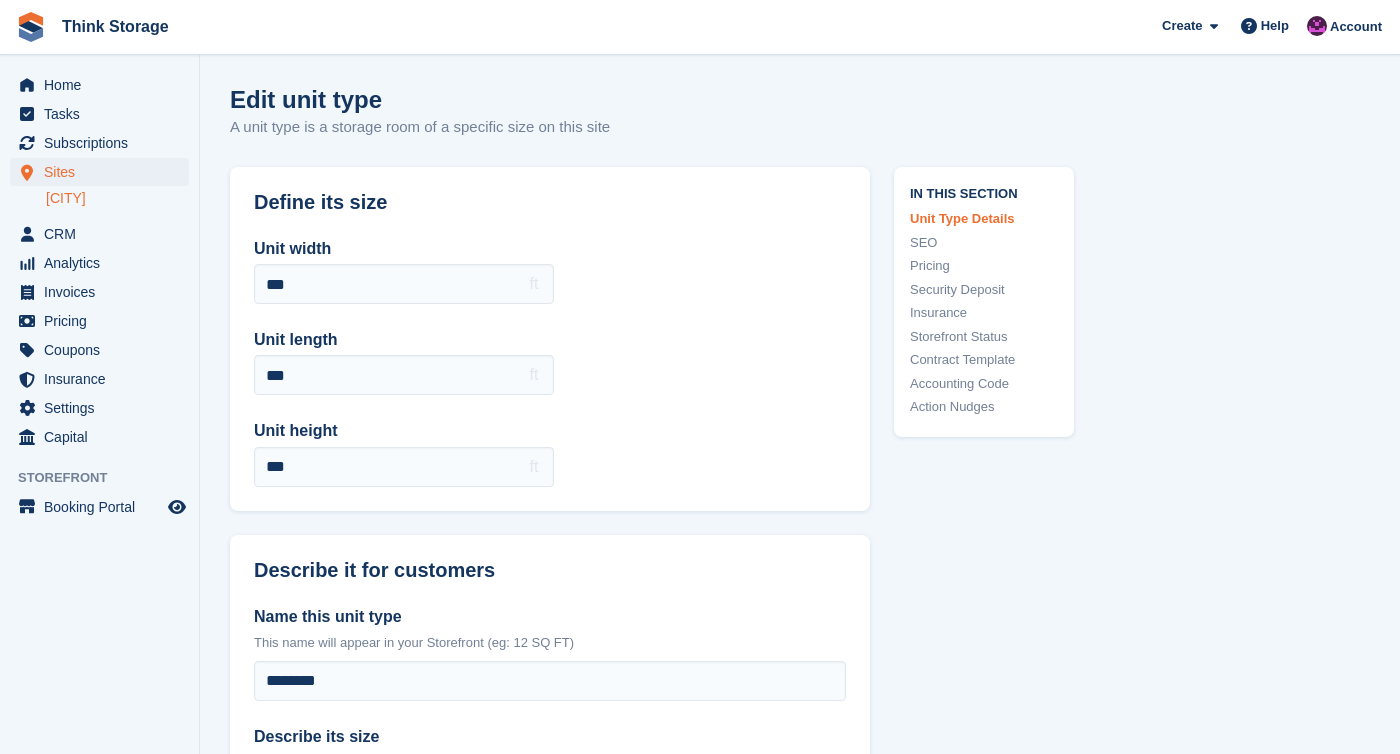 click on "Pricing" at bounding box center (984, 266) 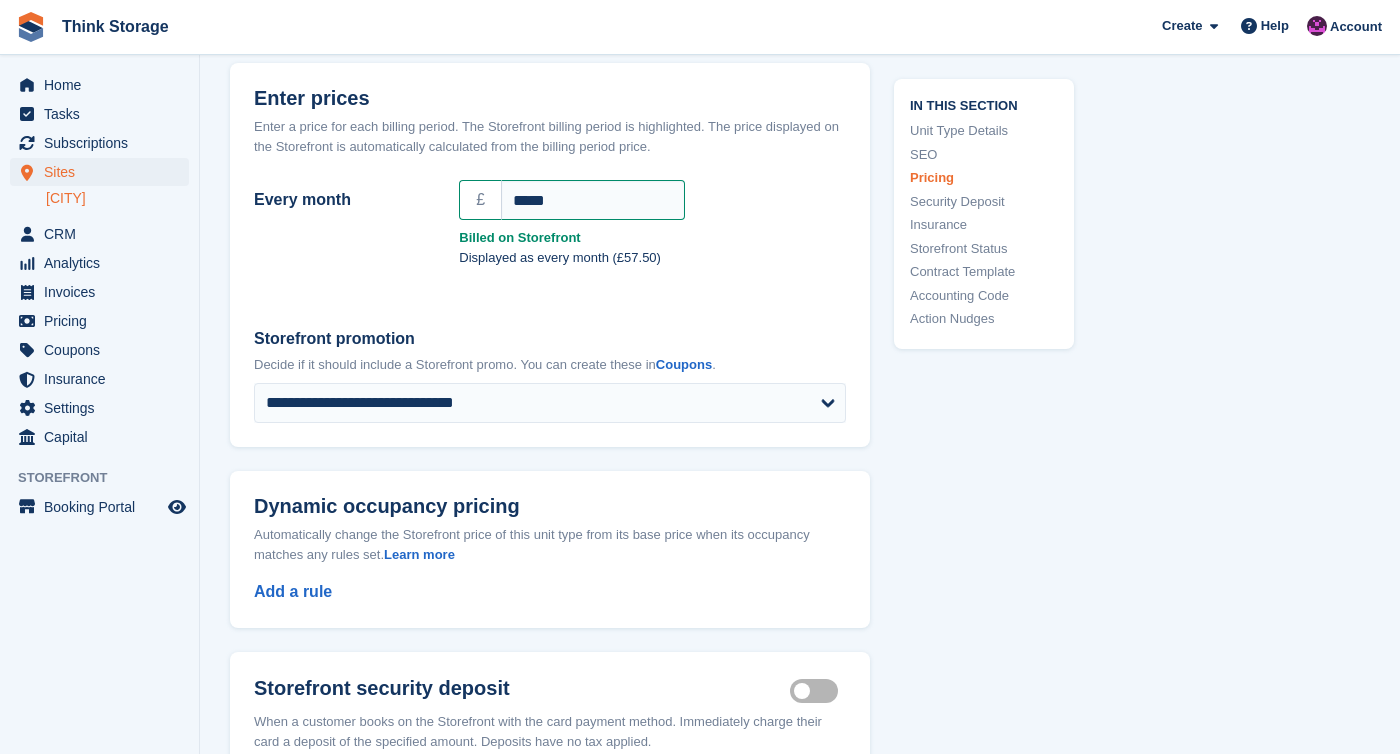 scroll, scrollTop: 1757, scrollLeft: 0, axis: vertical 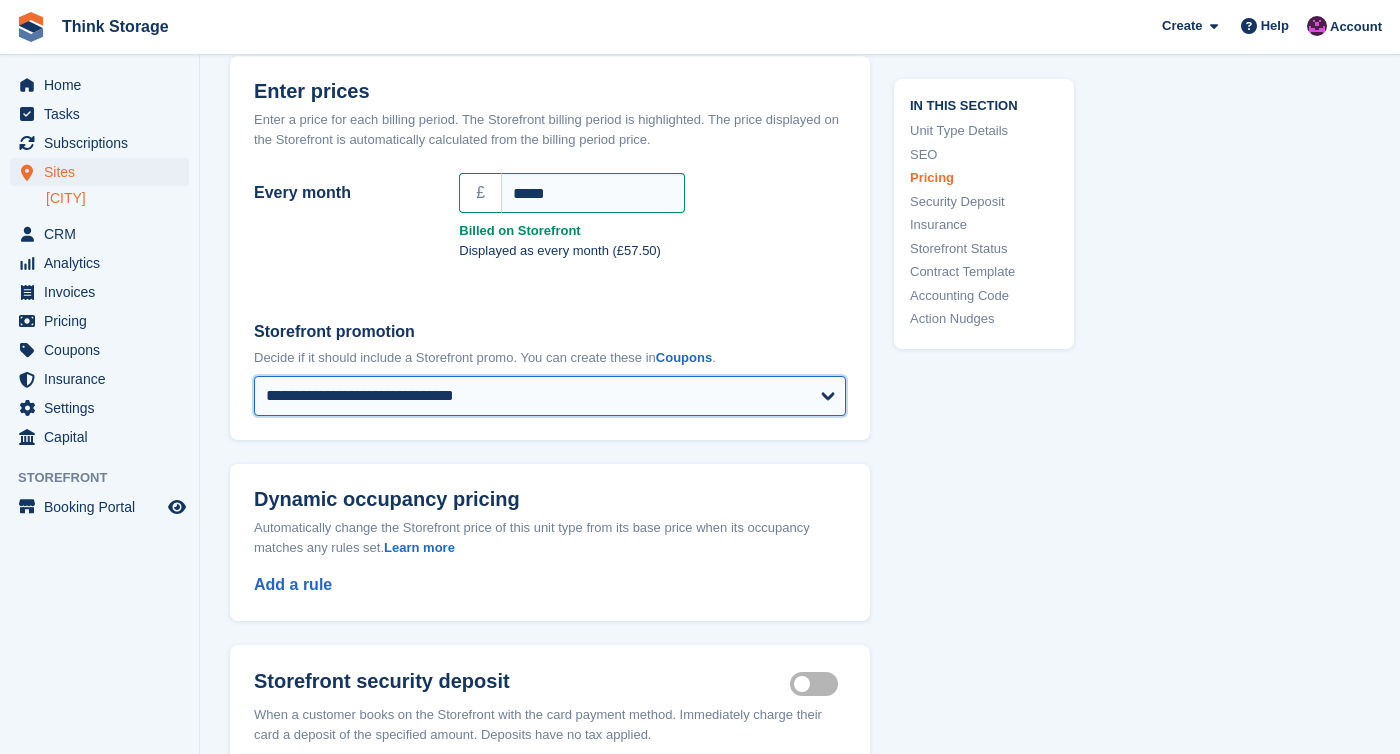 click on "**********" at bounding box center (550, 396) 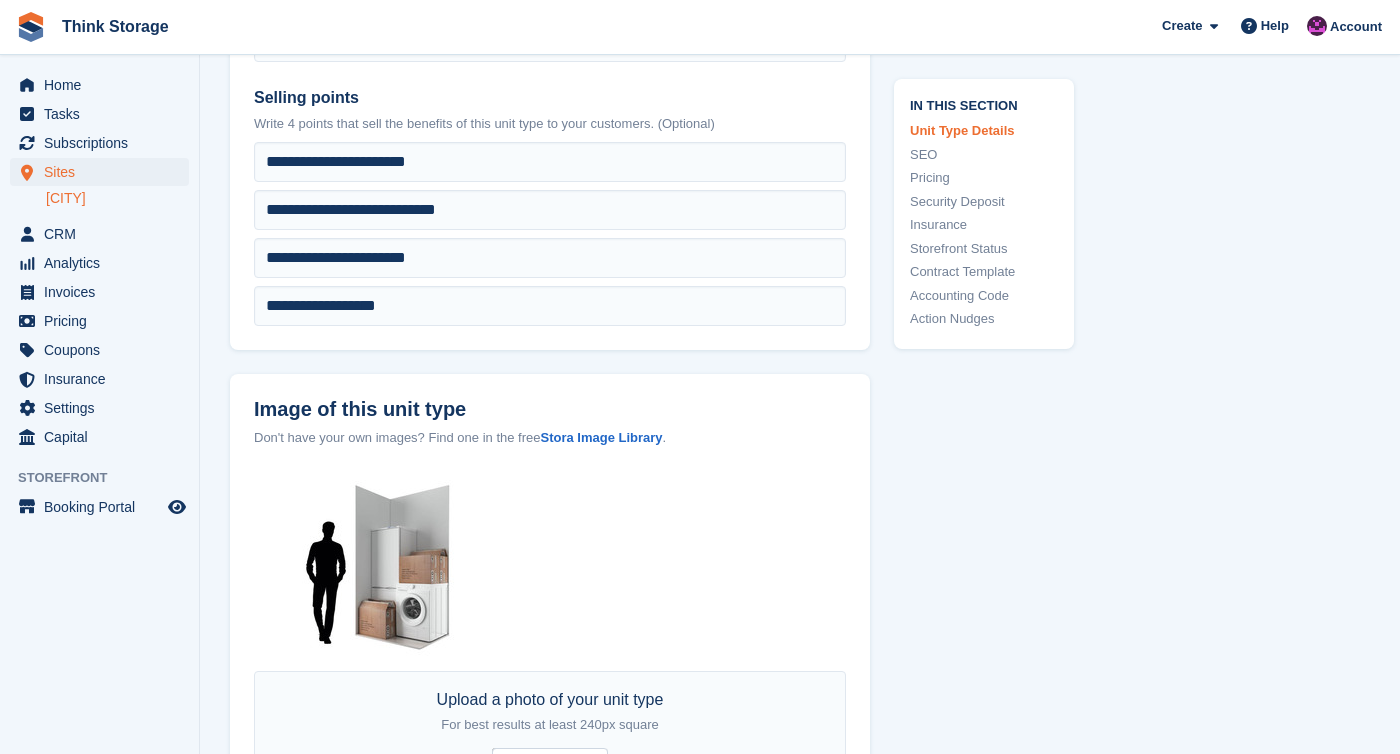 scroll, scrollTop: 747, scrollLeft: 0, axis: vertical 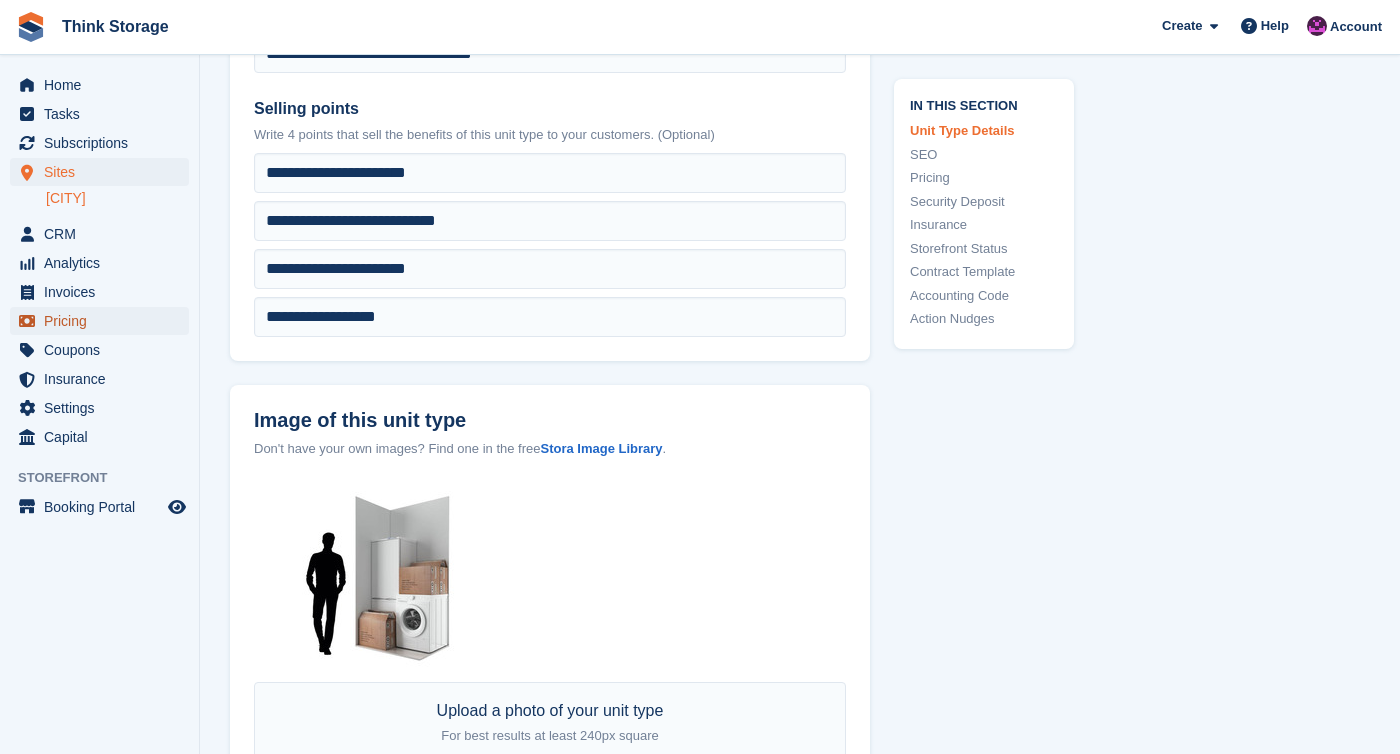 click on "Pricing" at bounding box center (104, 321) 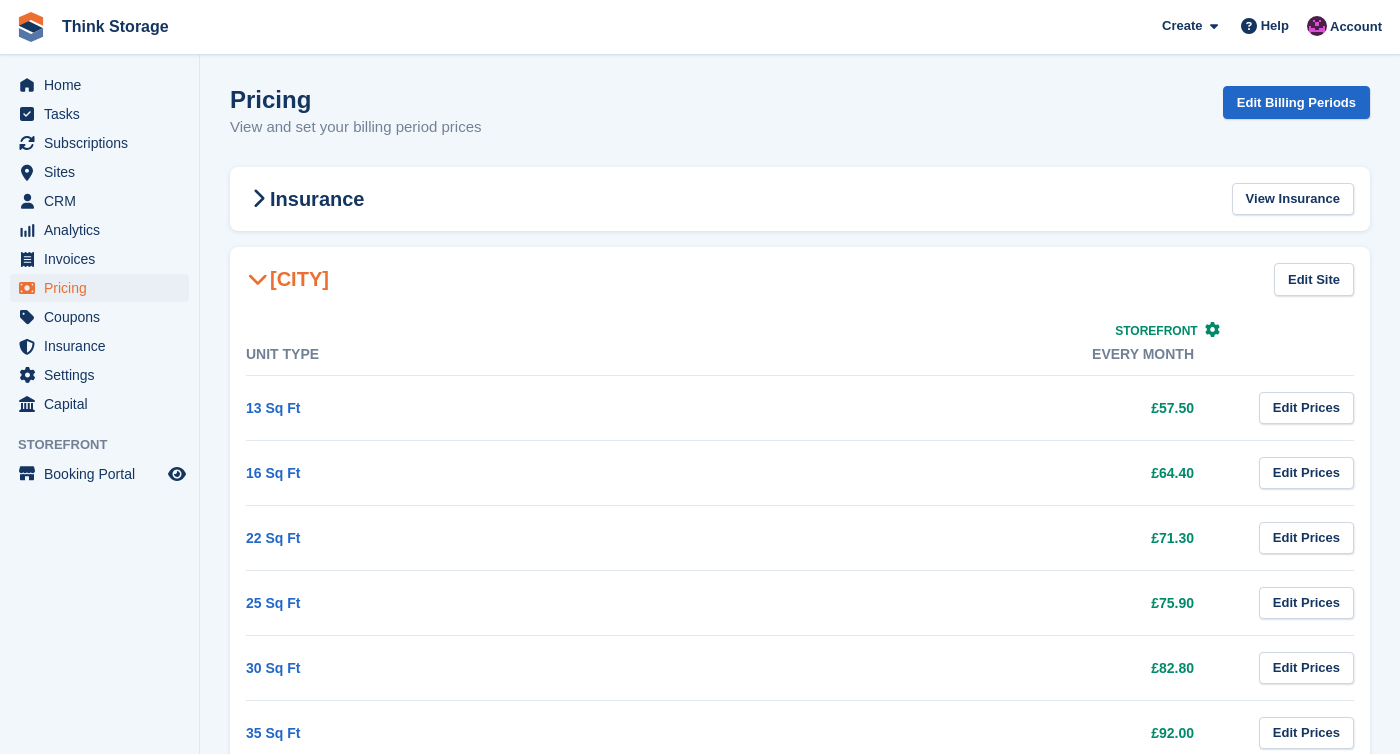 scroll, scrollTop: 7, scrollLeft: 0, axis: vertical 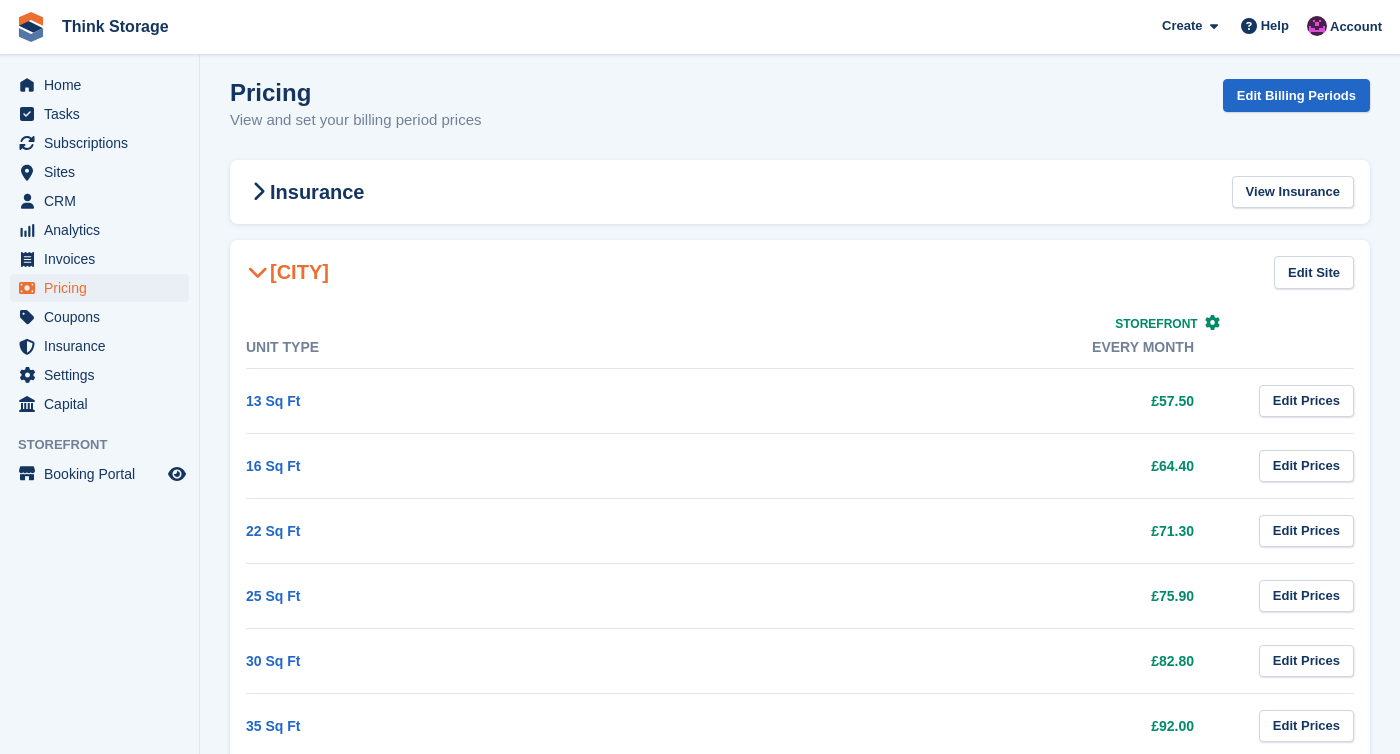 click at bounding box center [1212, 322] 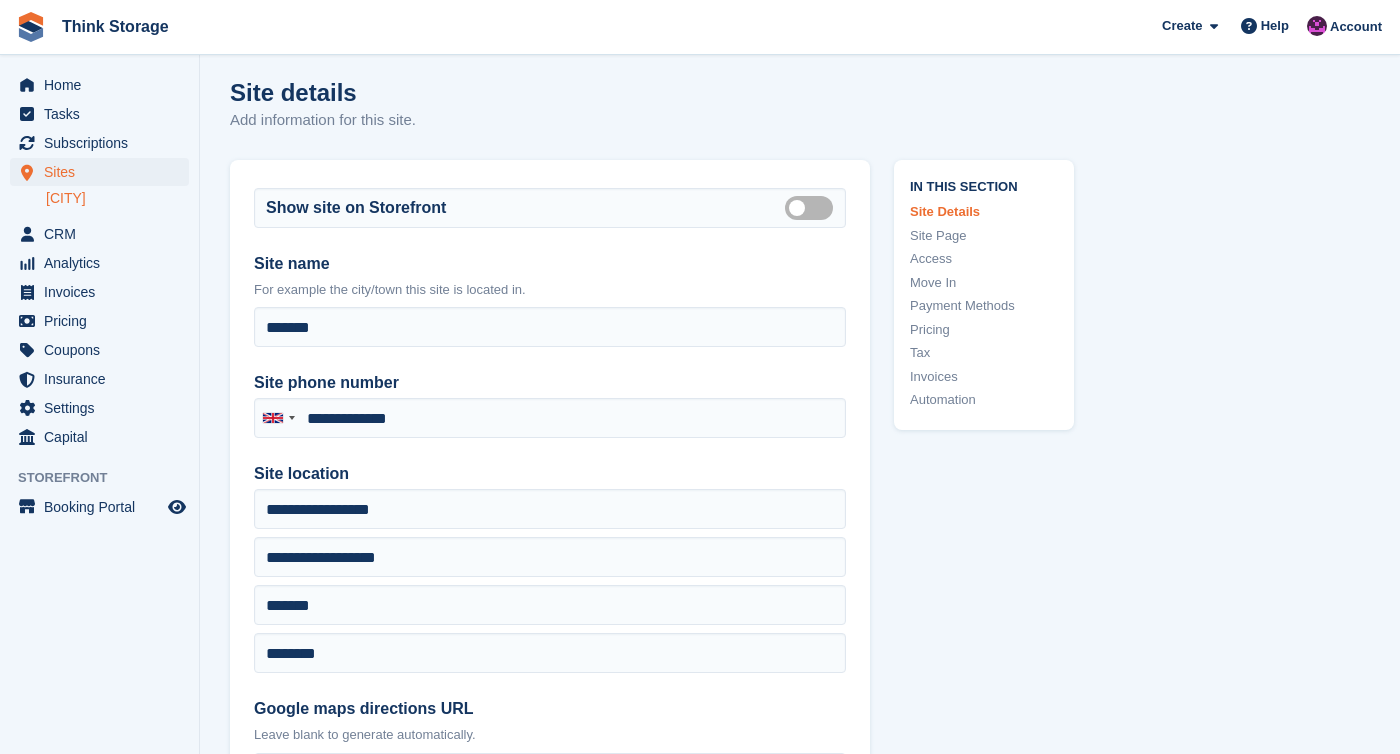 type on "**********" 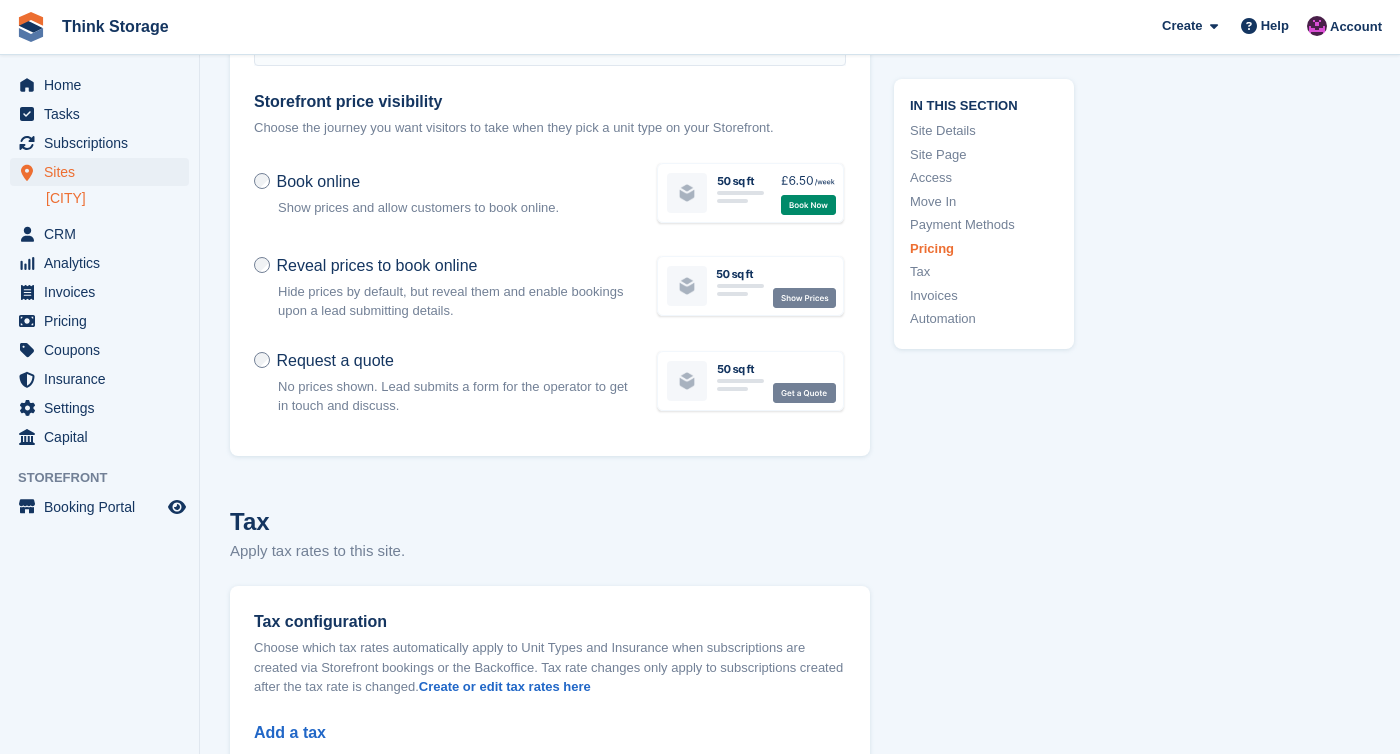 scroll, scrollTop: 7856, scrollLeft: 0, axis: vertical 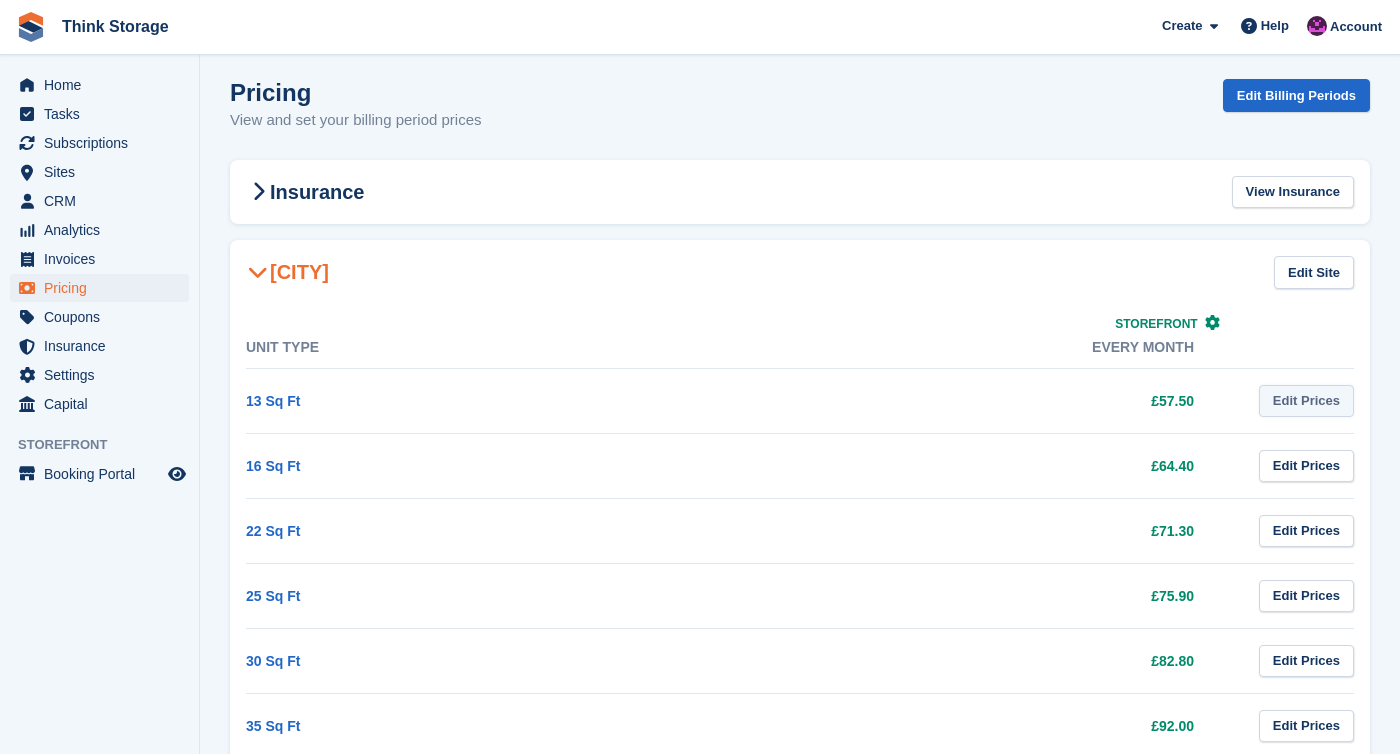 click on "Edit Prices" at bounding box center [1306, 401] 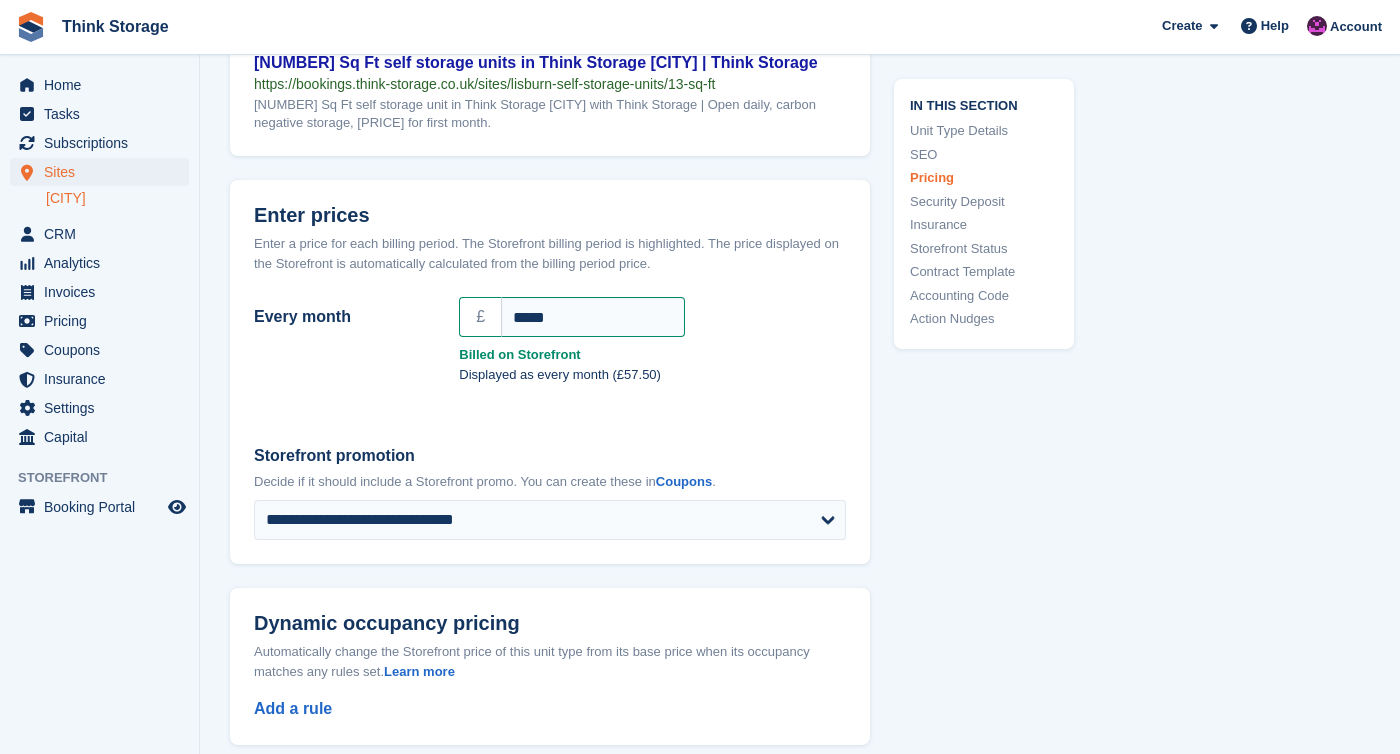 scroll, scrollTop: 1680, scrollLeft: 0, axis: vertical 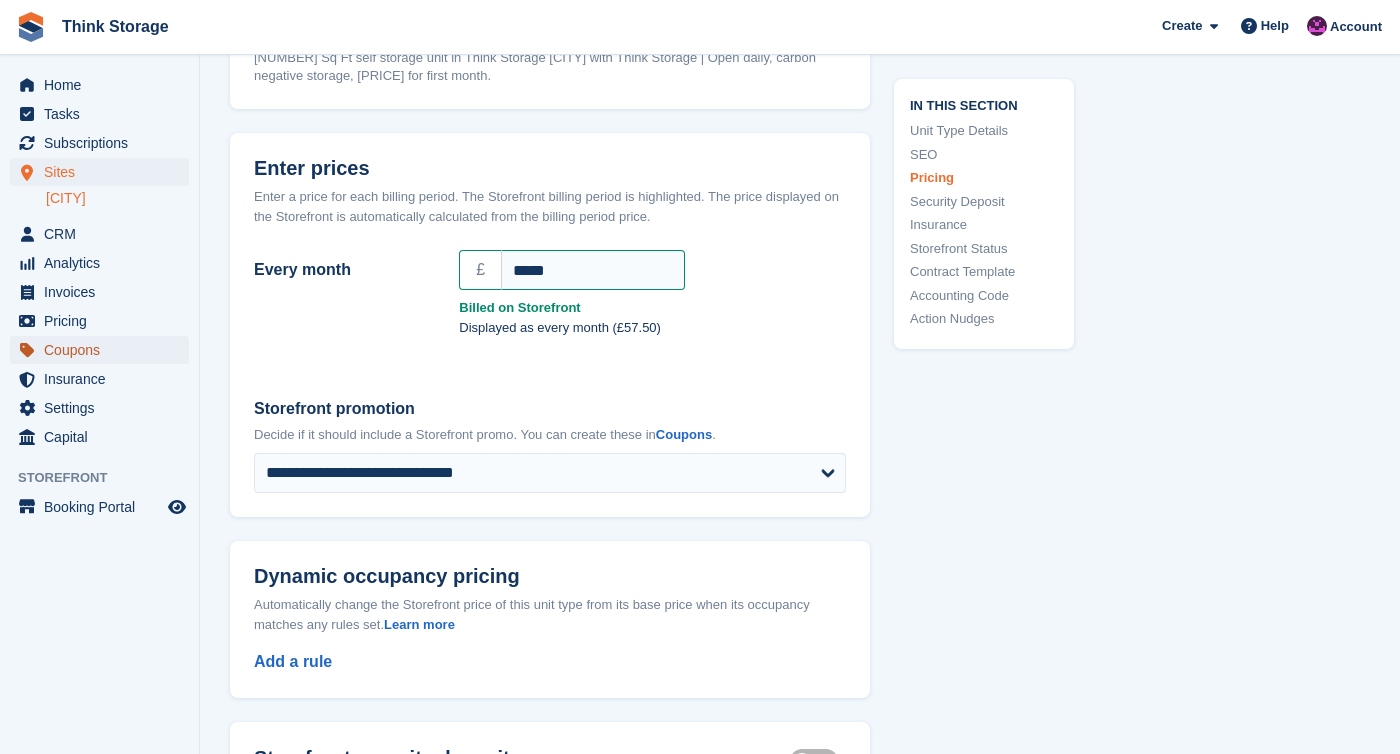 click on "Coupons" at bounding box center [104, 350] 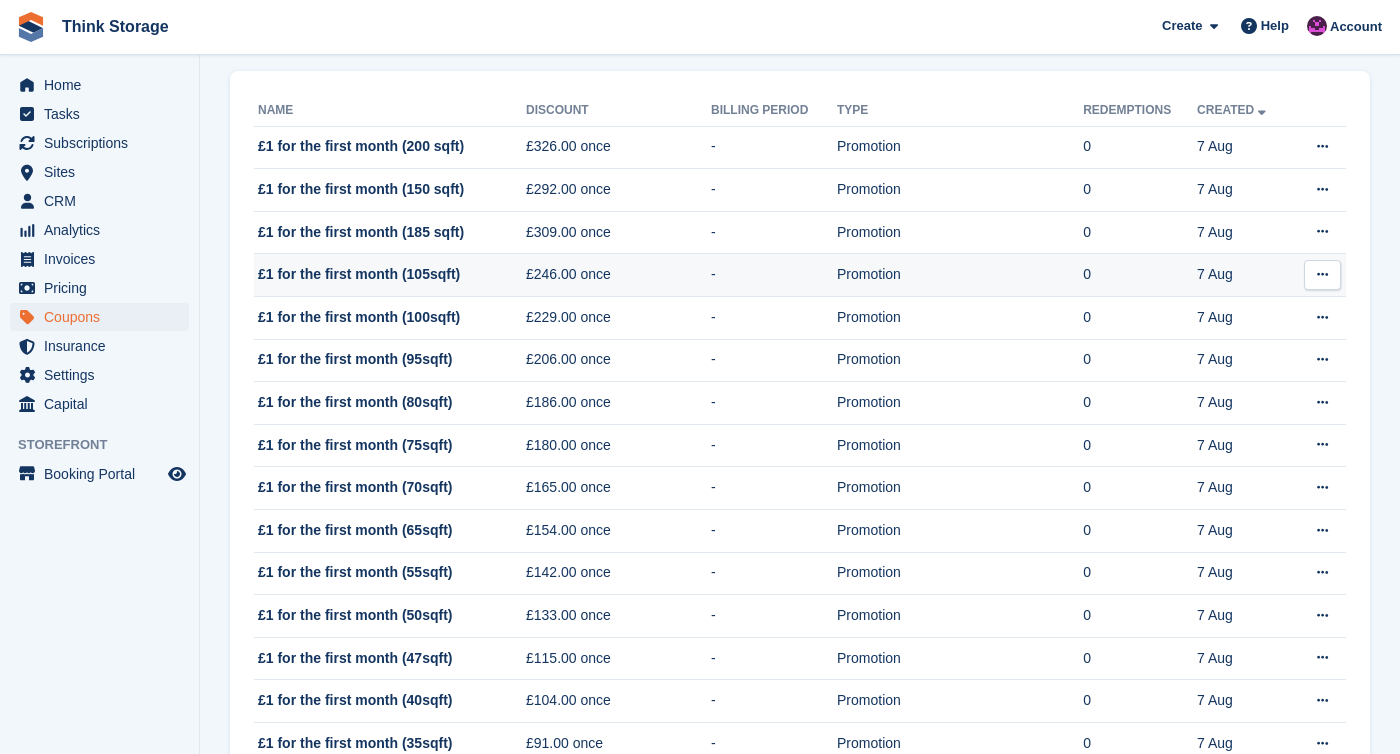 scroll, scrollTop: 0, scrollLeft: 0, axis: both 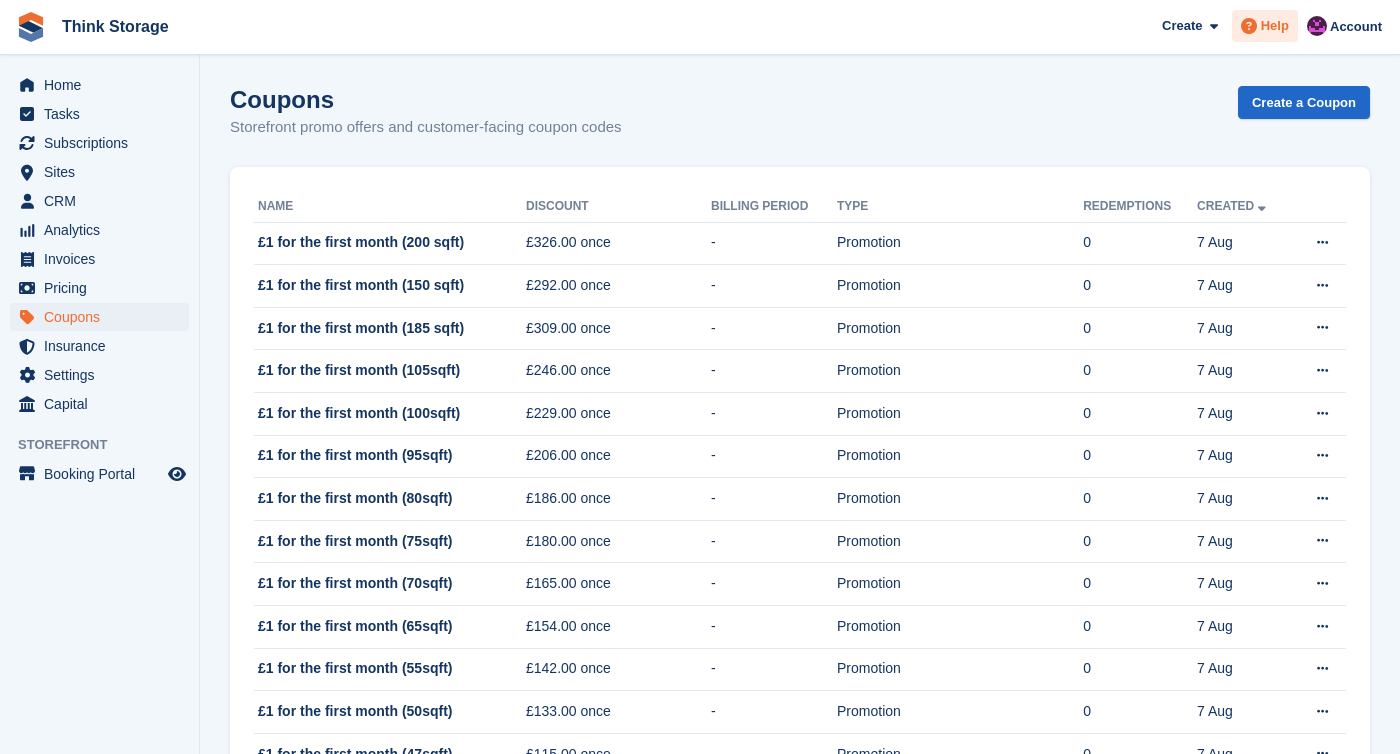 click on "Help" at bounding box center (1275, 26) 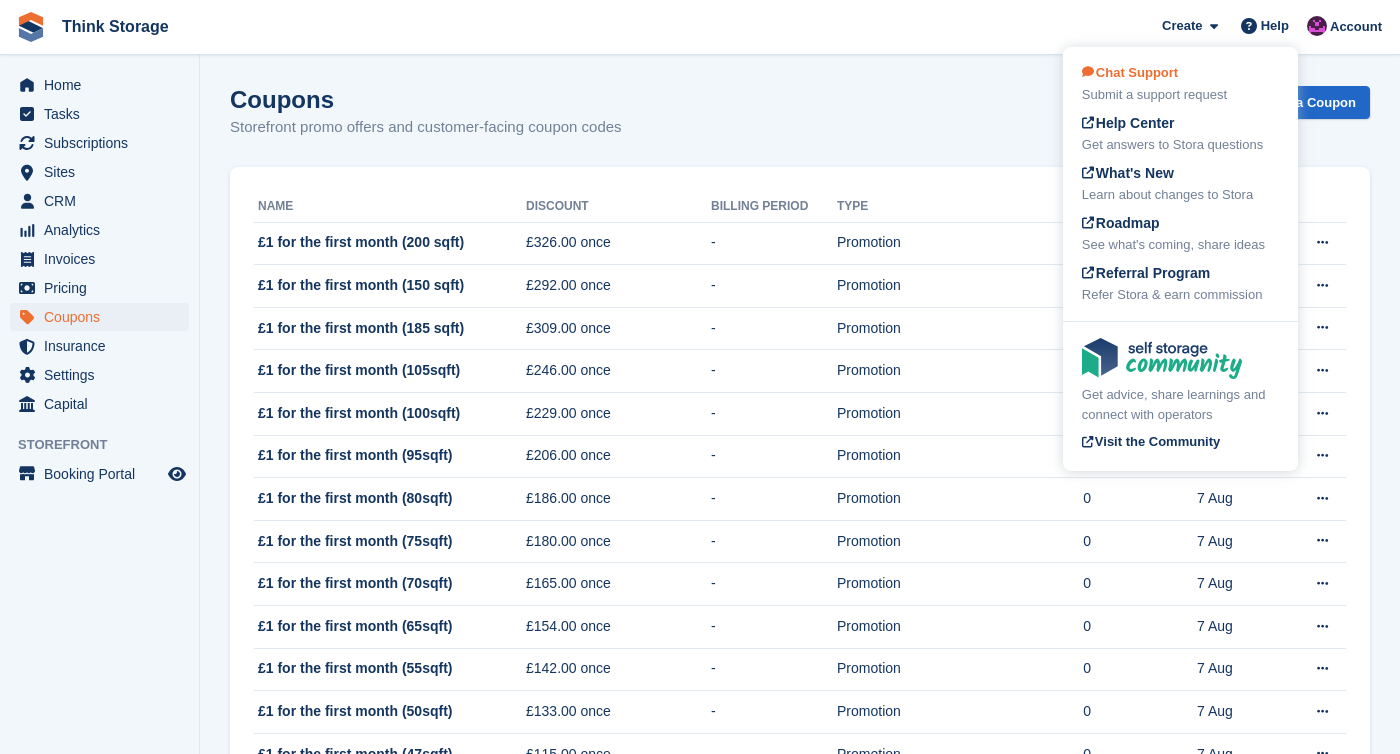 click on "Chat Support" at bounding box center (1130, 72) 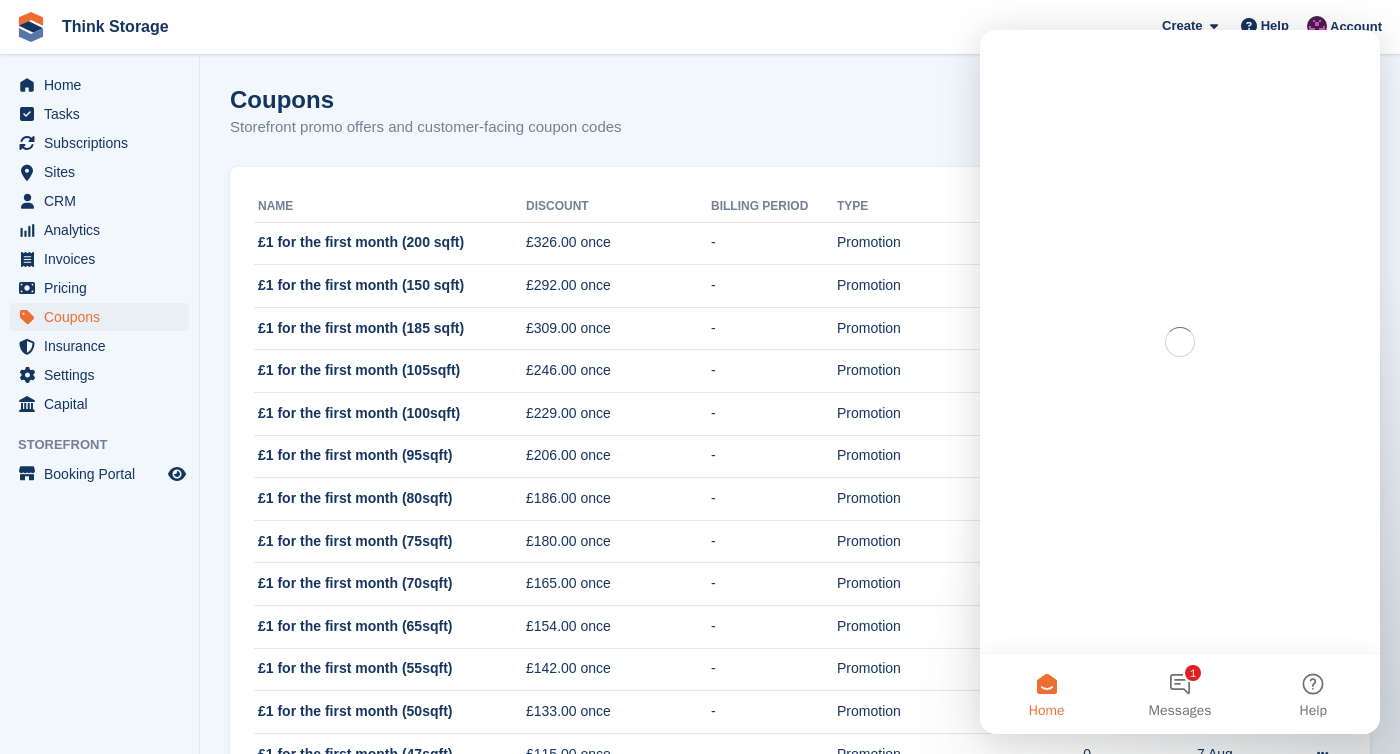 scroll, scrollTop: 0, scrollLeft: 0, axis: both 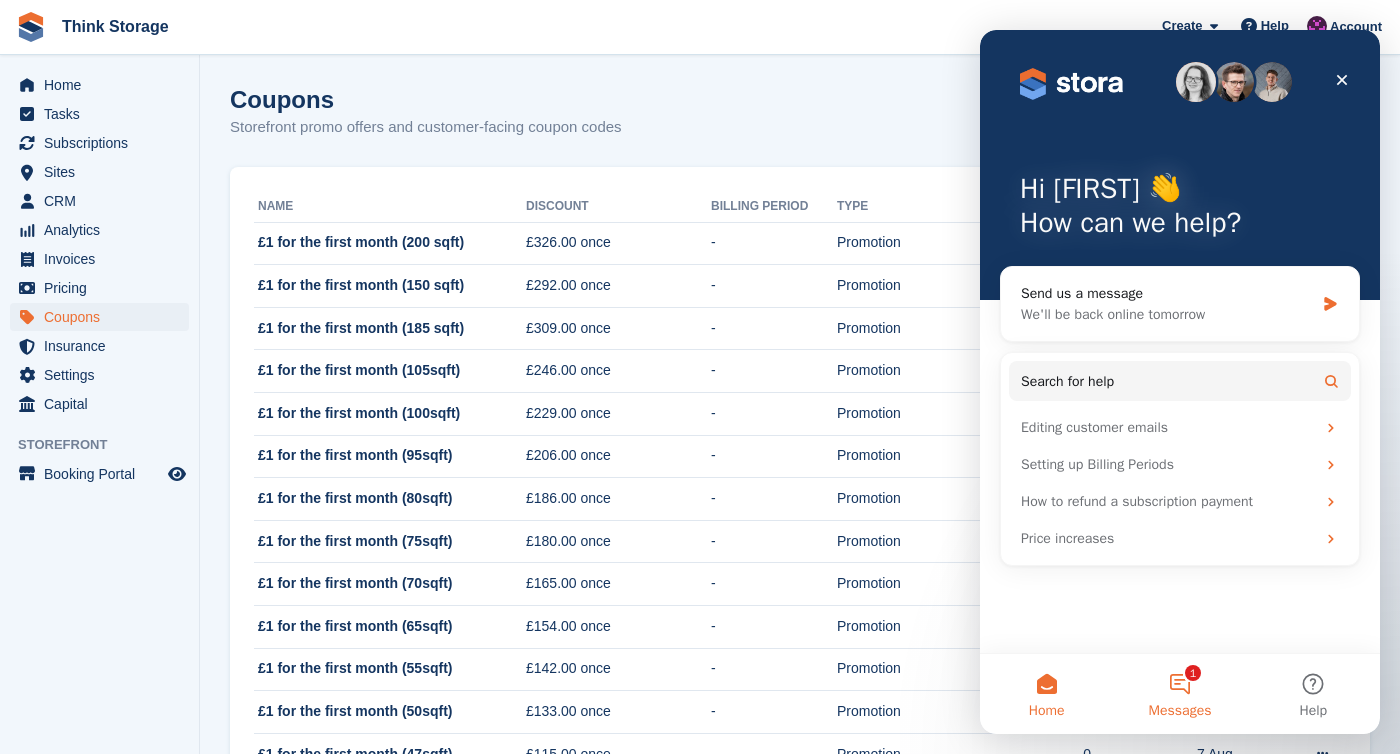 click on "1 Messages" at bounding box center (1179, 694) 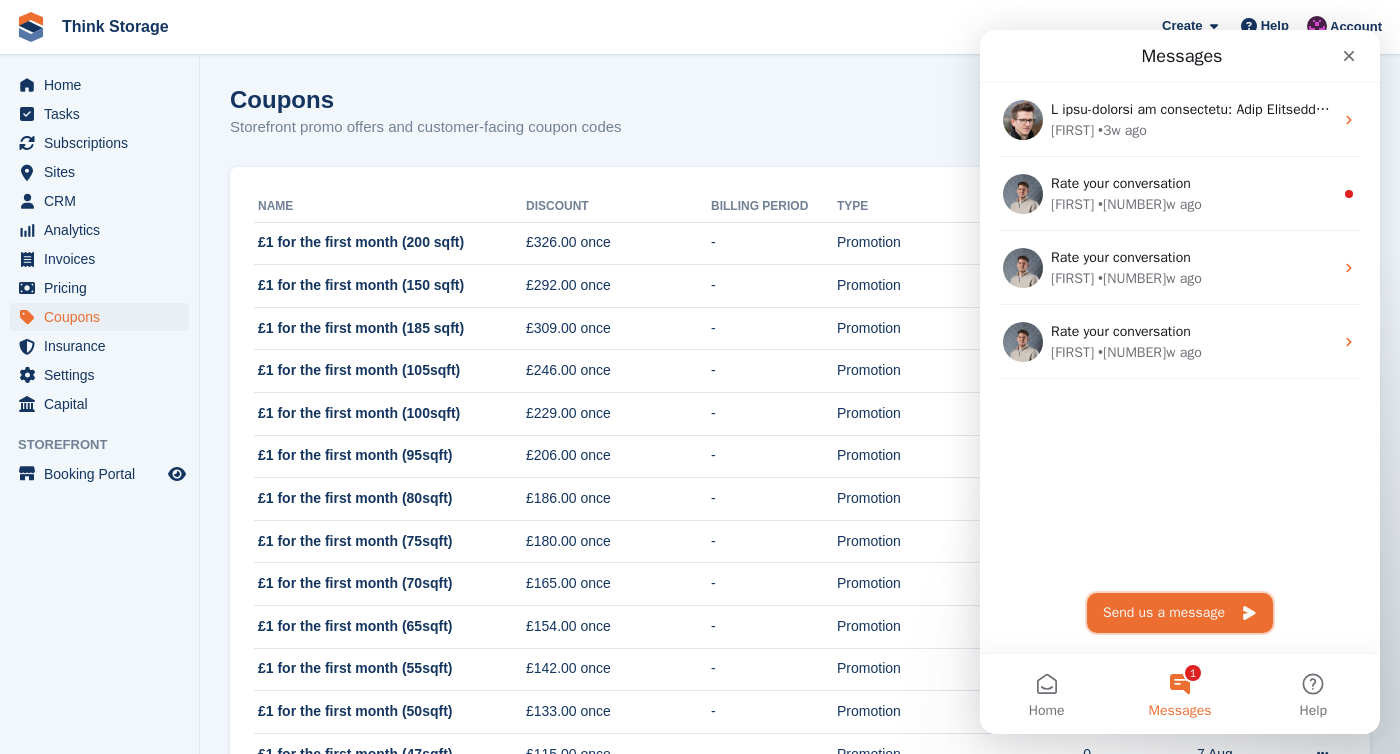 click on "Send us a message" at bounding box center [1180, 613] 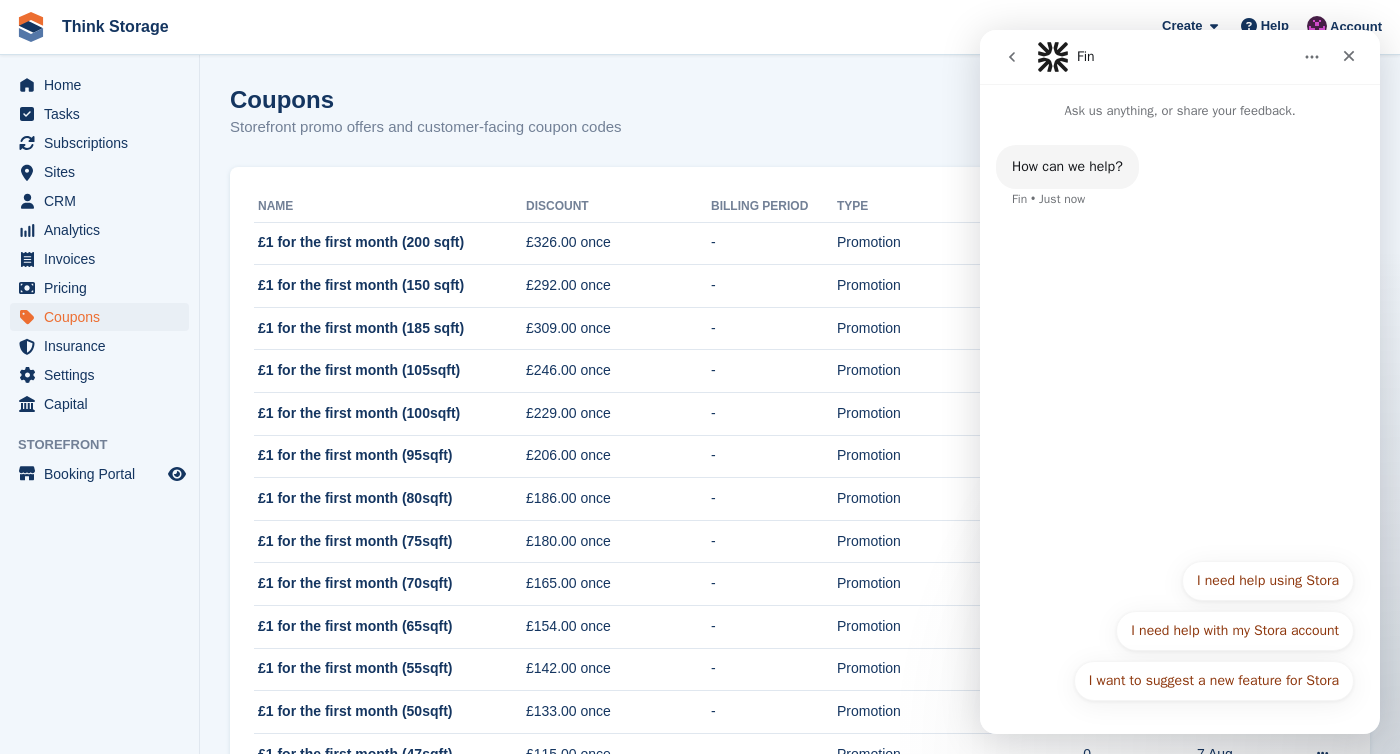 click on "How can we help? Fin    •   Just now I want to suggest a new feature for Stora I need help using Stora I need help with my Stora account I want to suggest a new feature for Stora" at bounding box center (1180, 427) 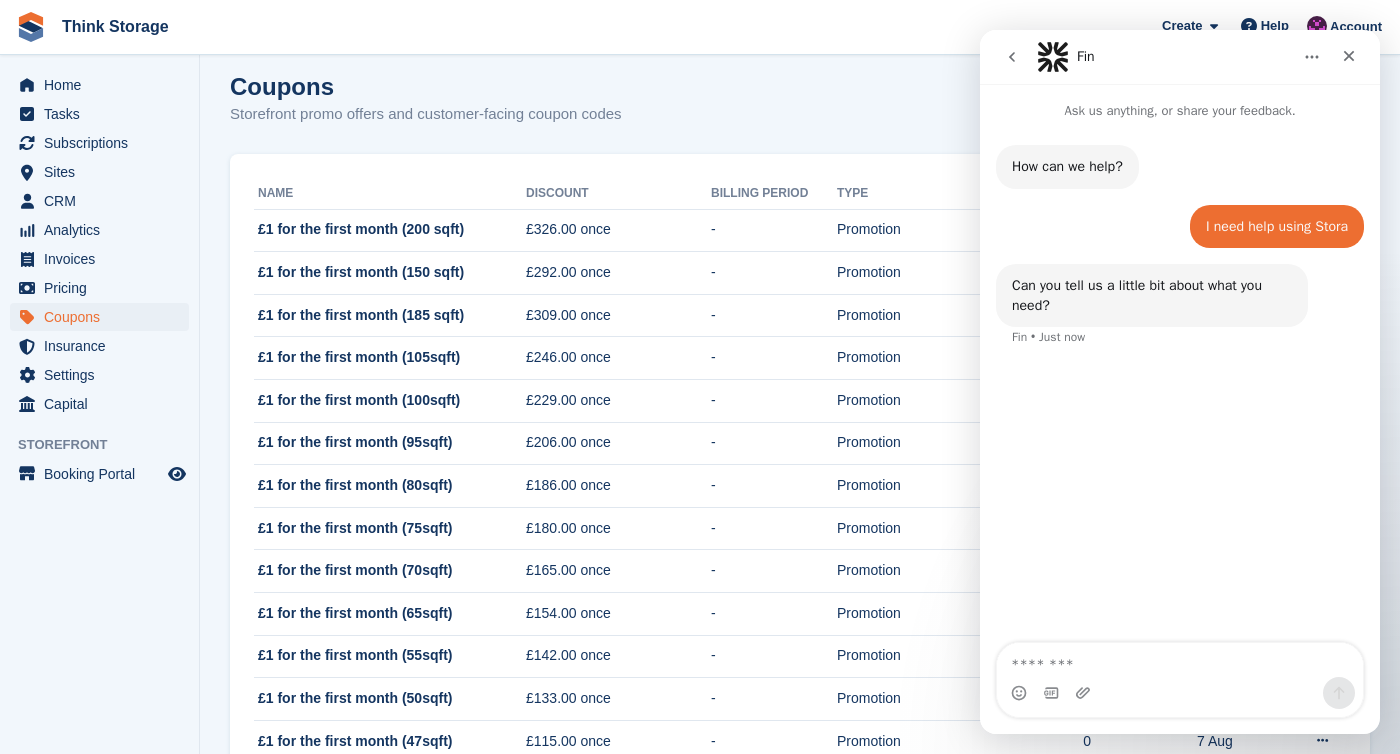 scroll, scrollTop: 16, scrollLeft: 0, axis: vertical 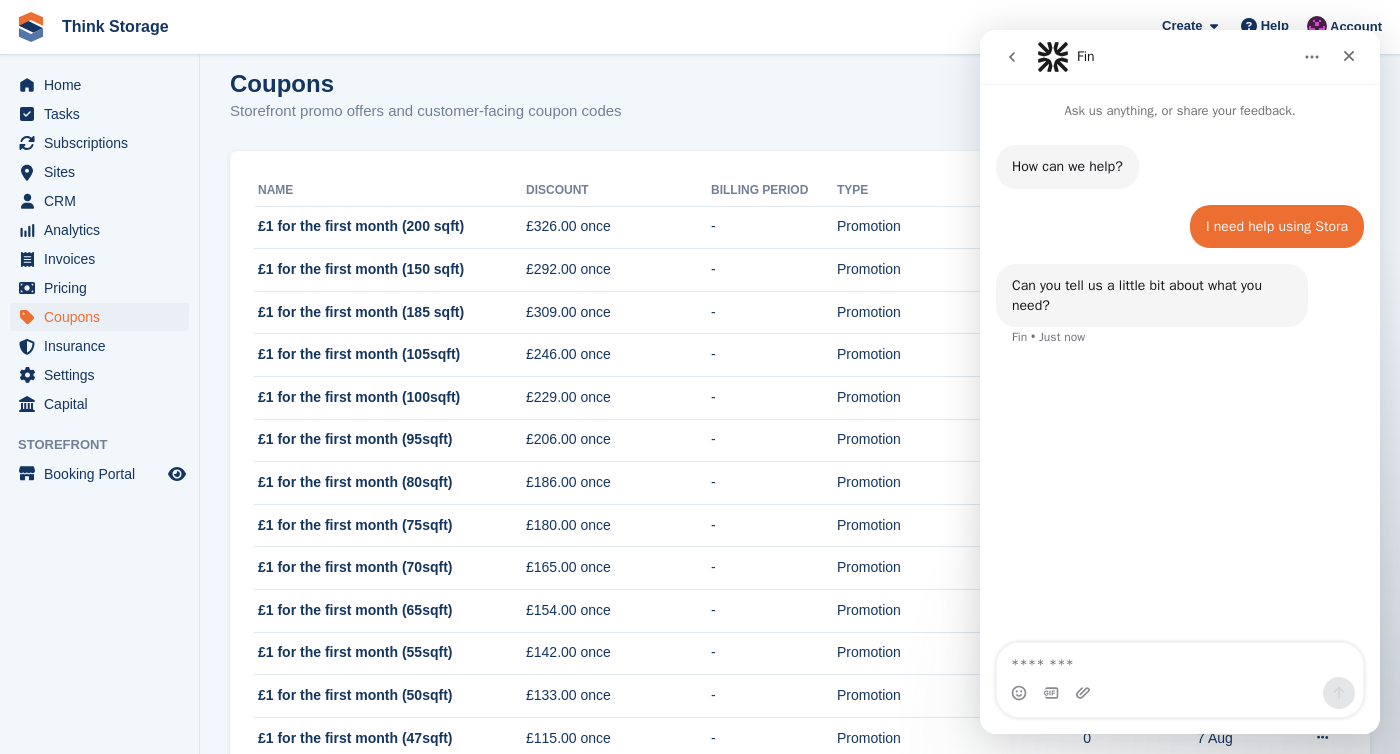 click at bounding box center [1180, 693] 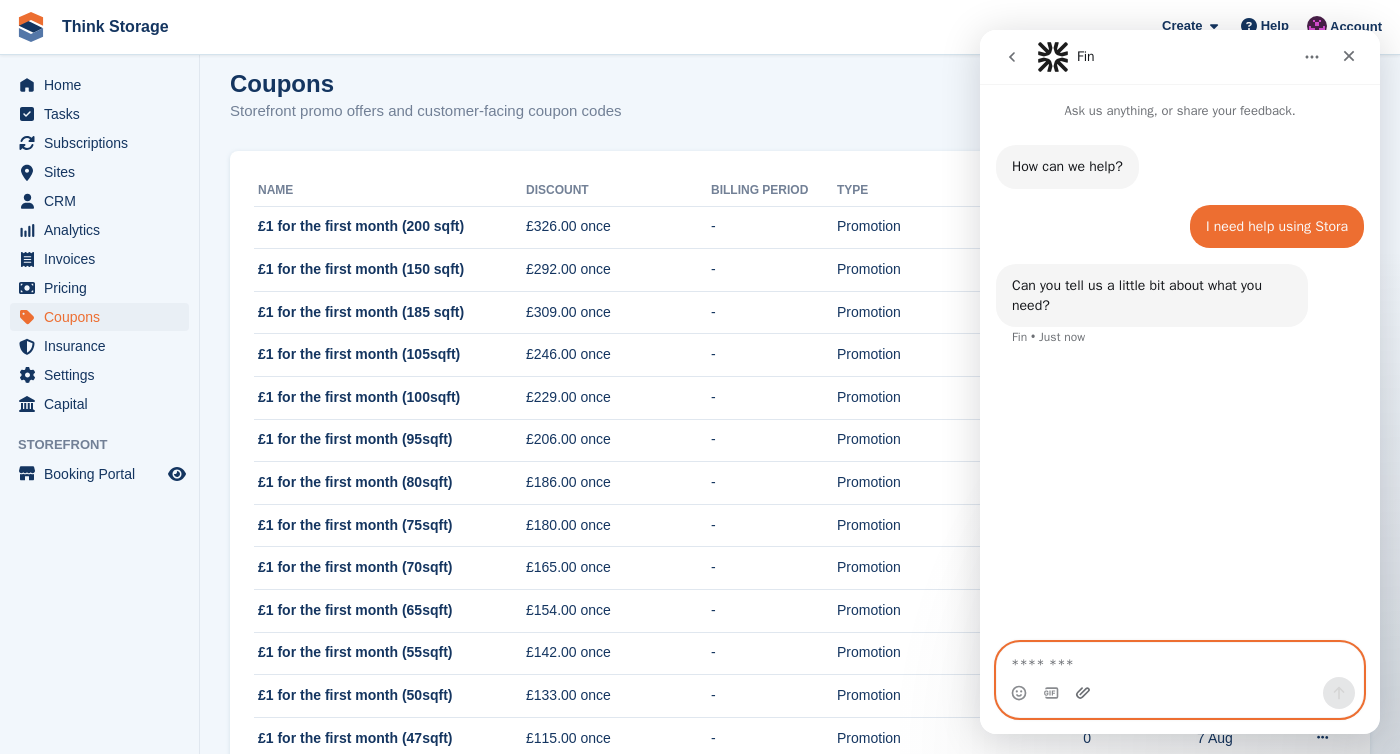 click 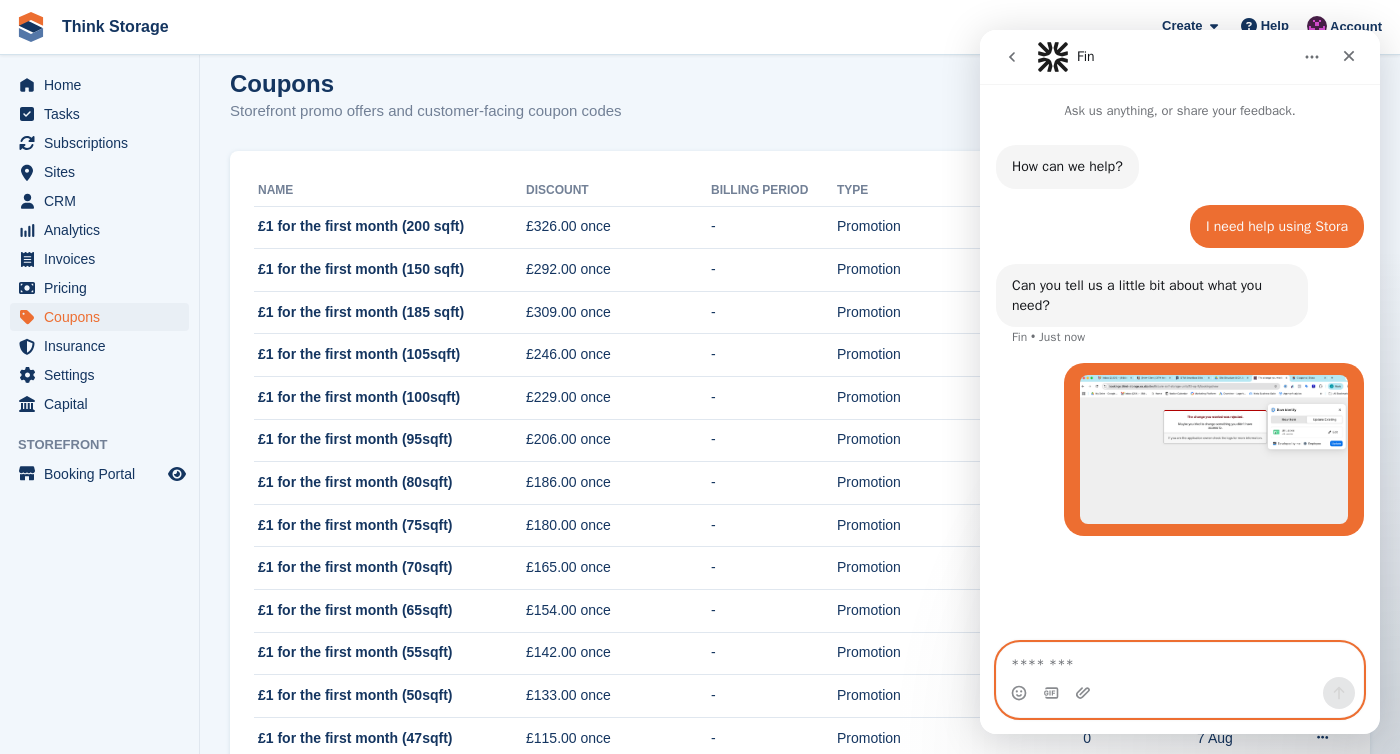 click at bounding box center (1180, 660) 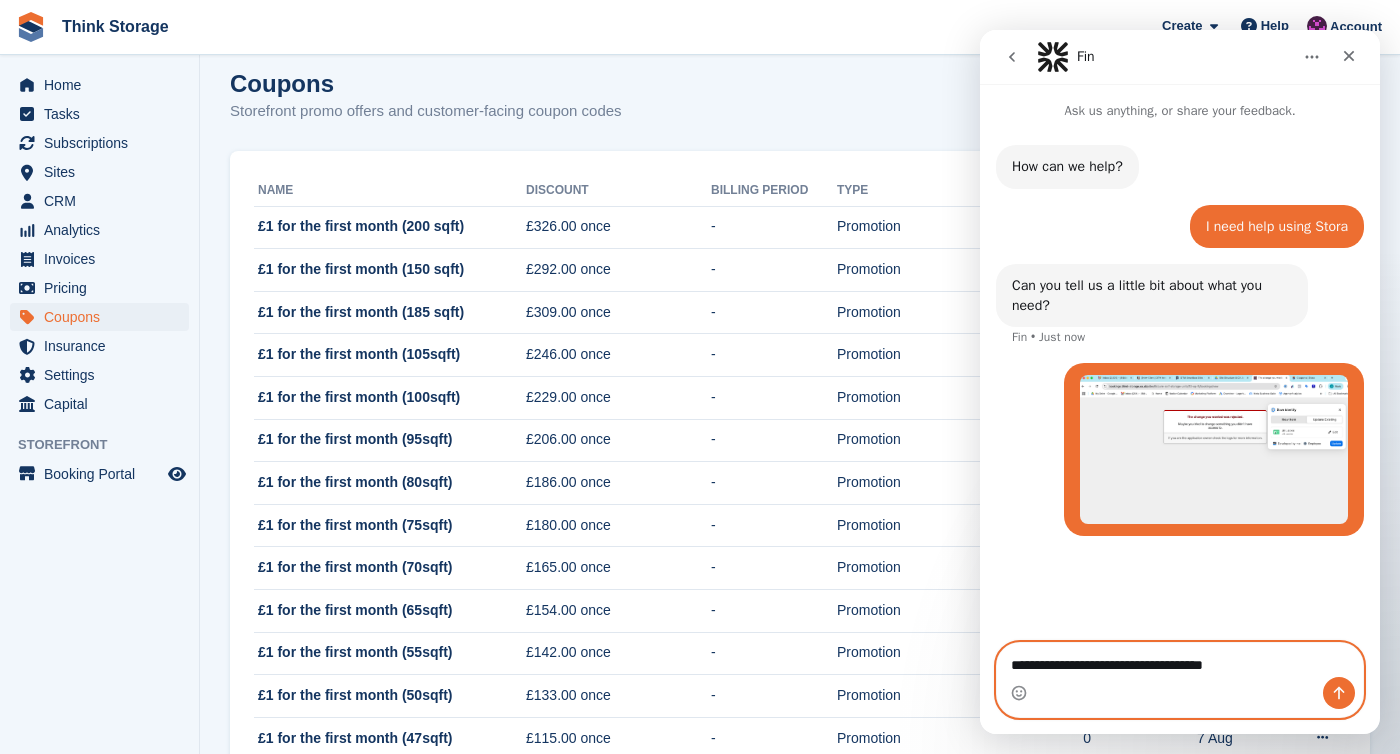 type on "**********" 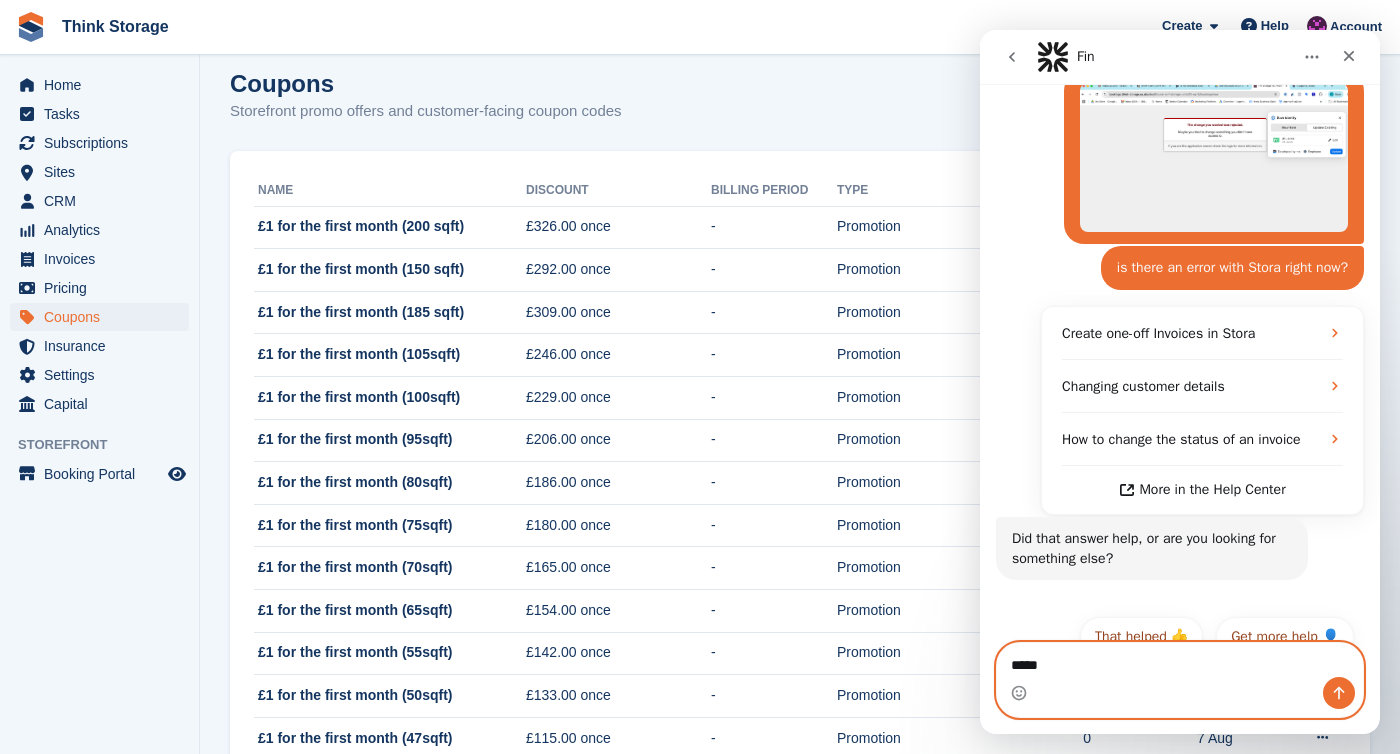 scroll, scrollTop: 323, scrollLeft: 0, axis: vertical 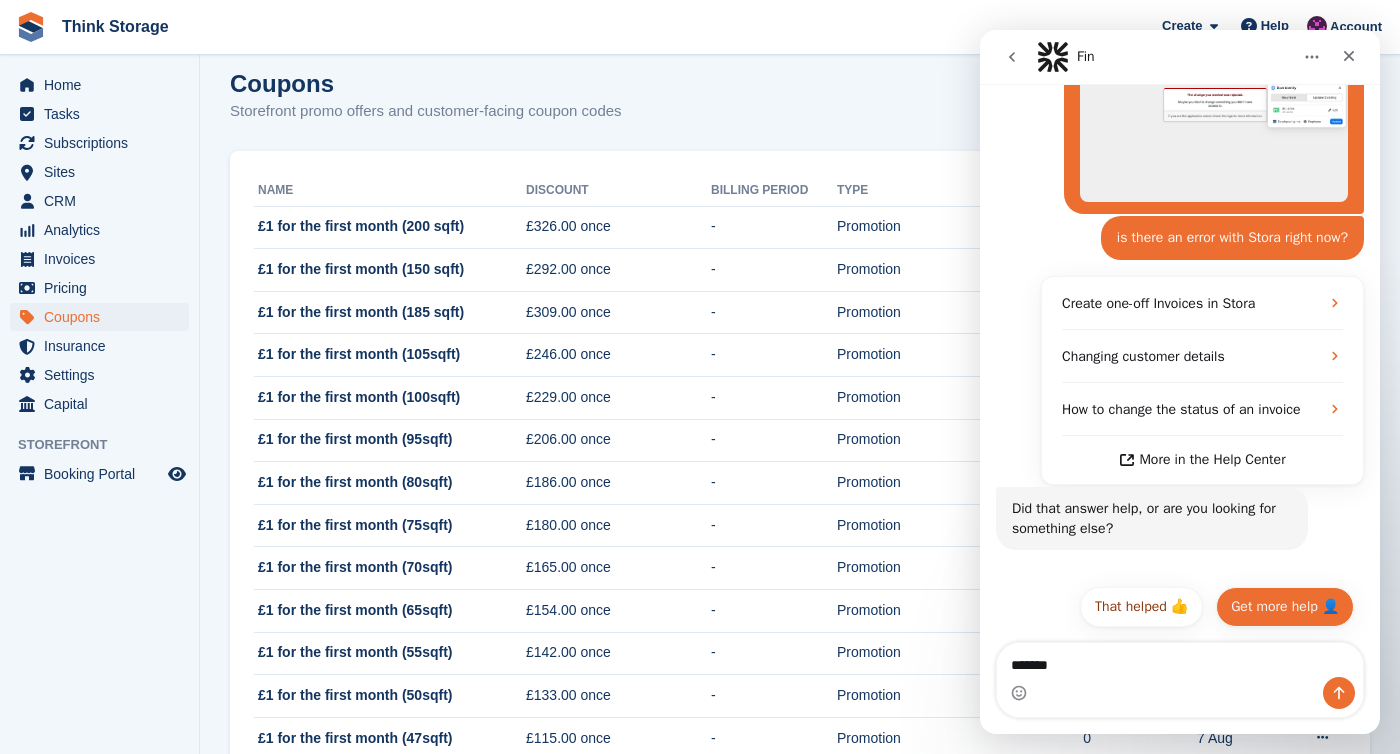 click on "Get more help 👤" at bounding box center (1285, 607) 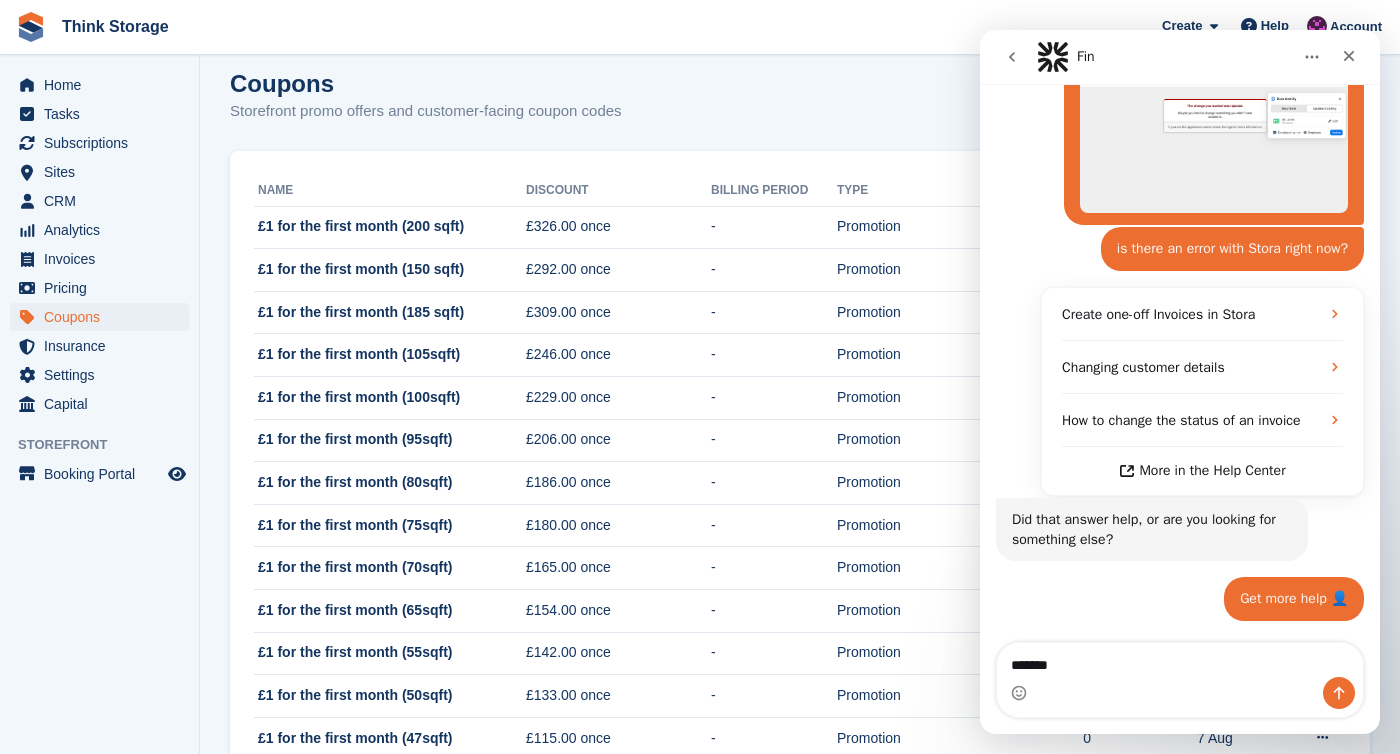 scroll, scrollTop: 312, scrollLeft: 0, axis: vertical 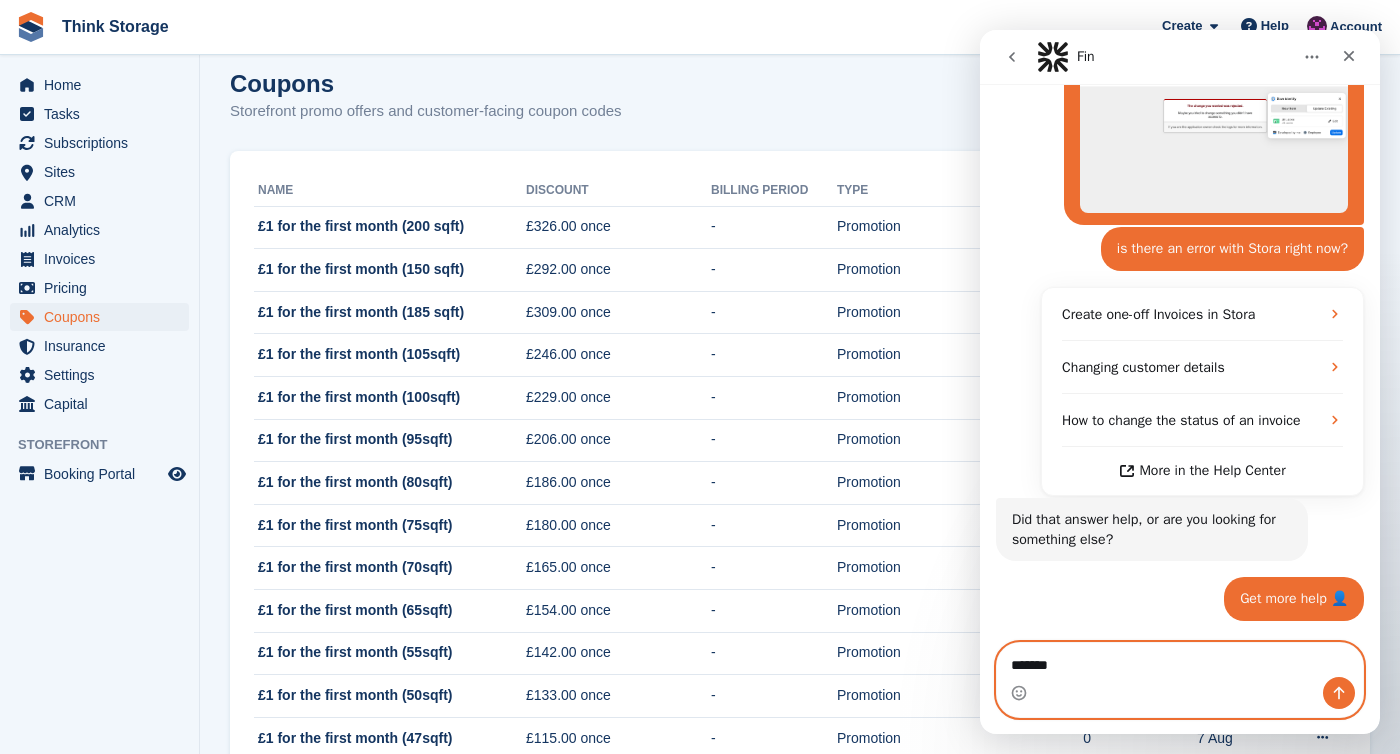 drag, startPoint x: 1079, startPoint y: 668, endPoint x: 1003, endPoint y: 667, distance: 76.00658 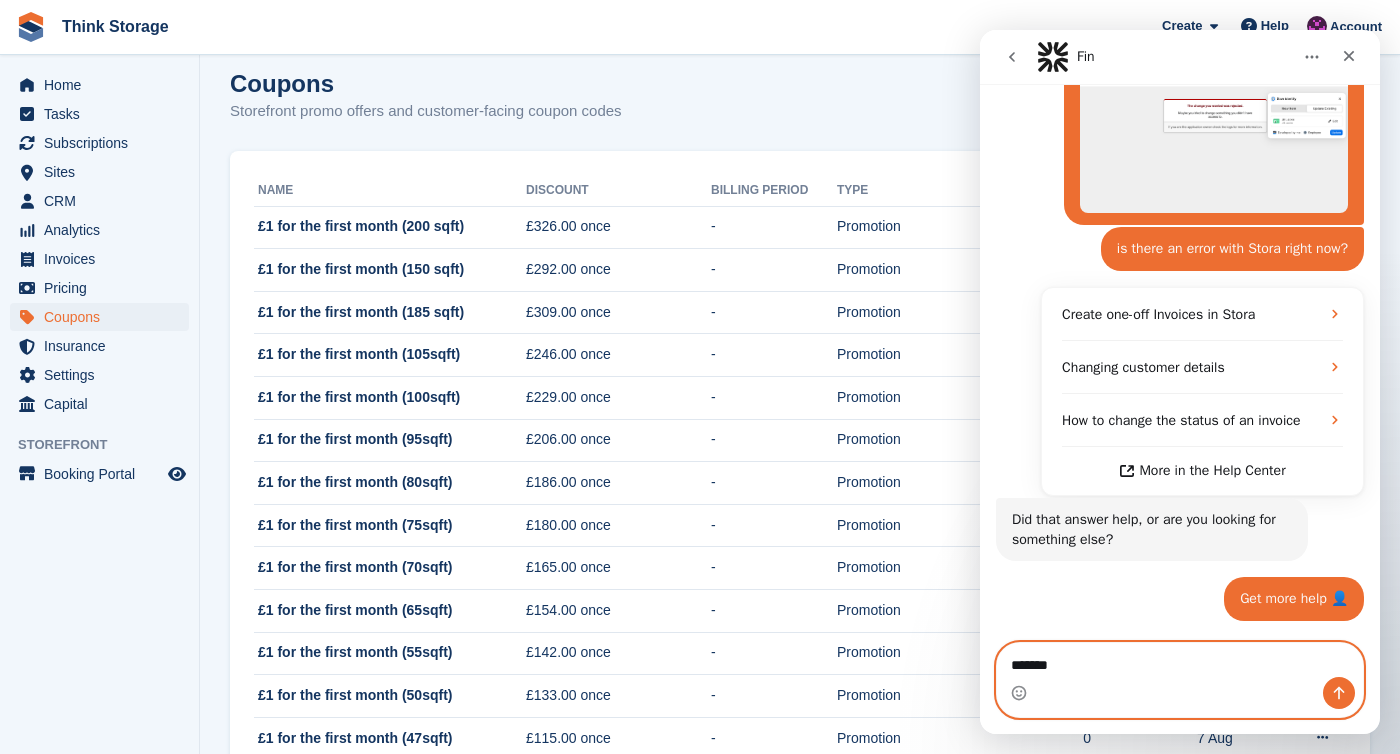 scroll, scrollTop: 377, scrollLeft: 0, axis: vertical 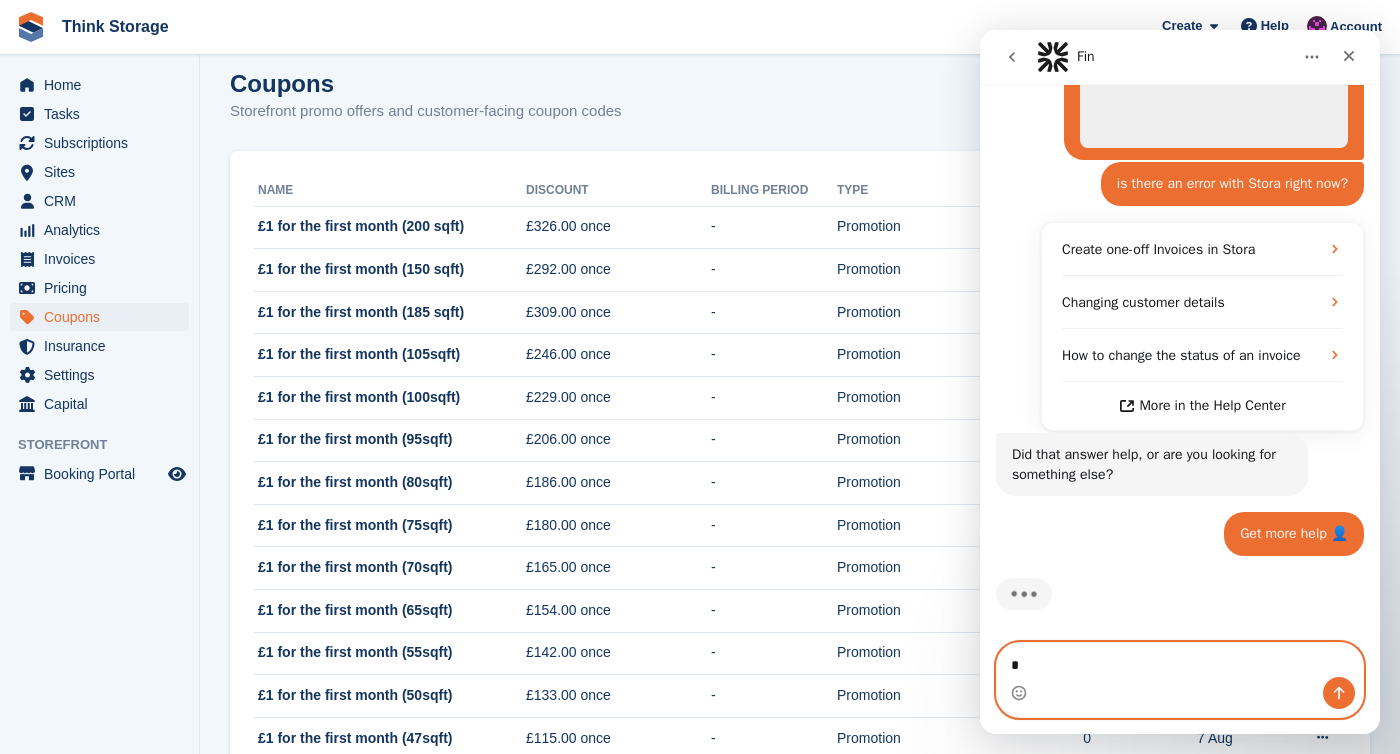 type on "**" 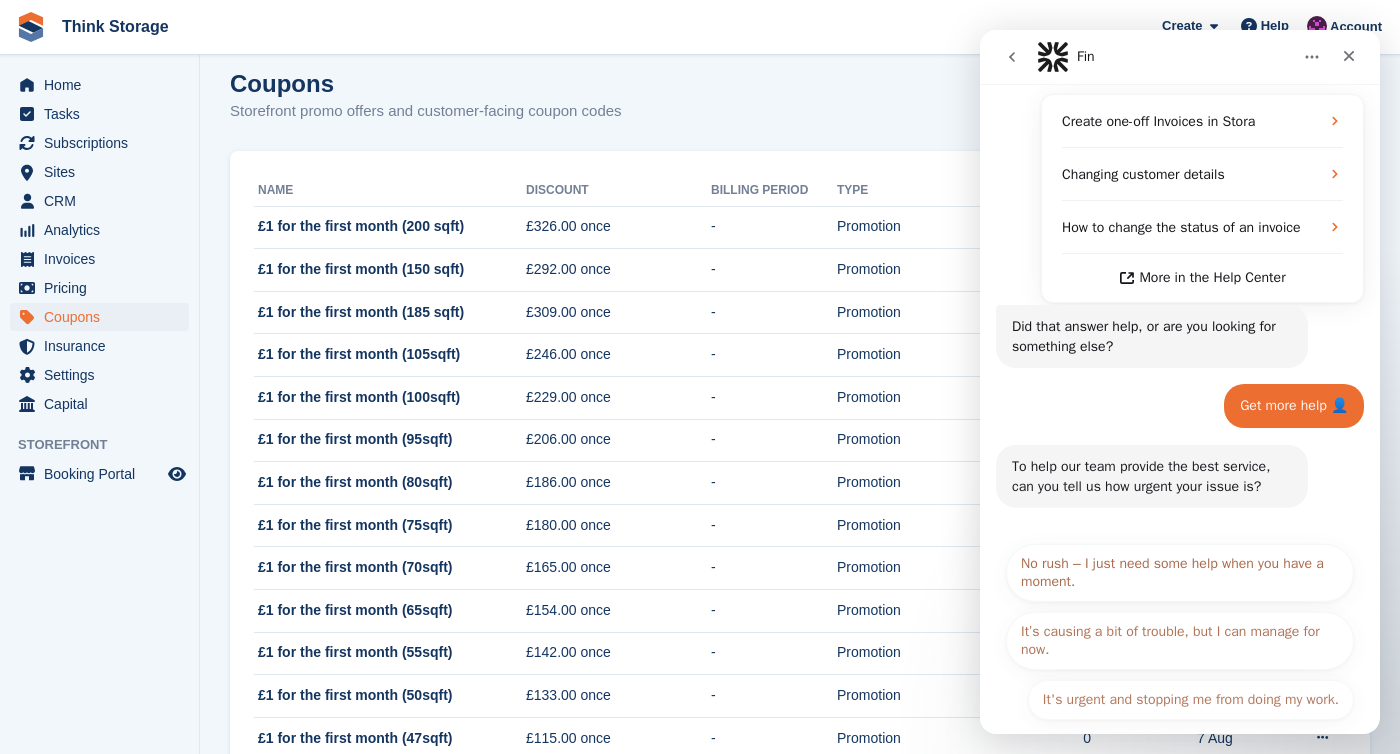 scroll, scrollTop: 524, scrollLeft: 0, axis: vertical 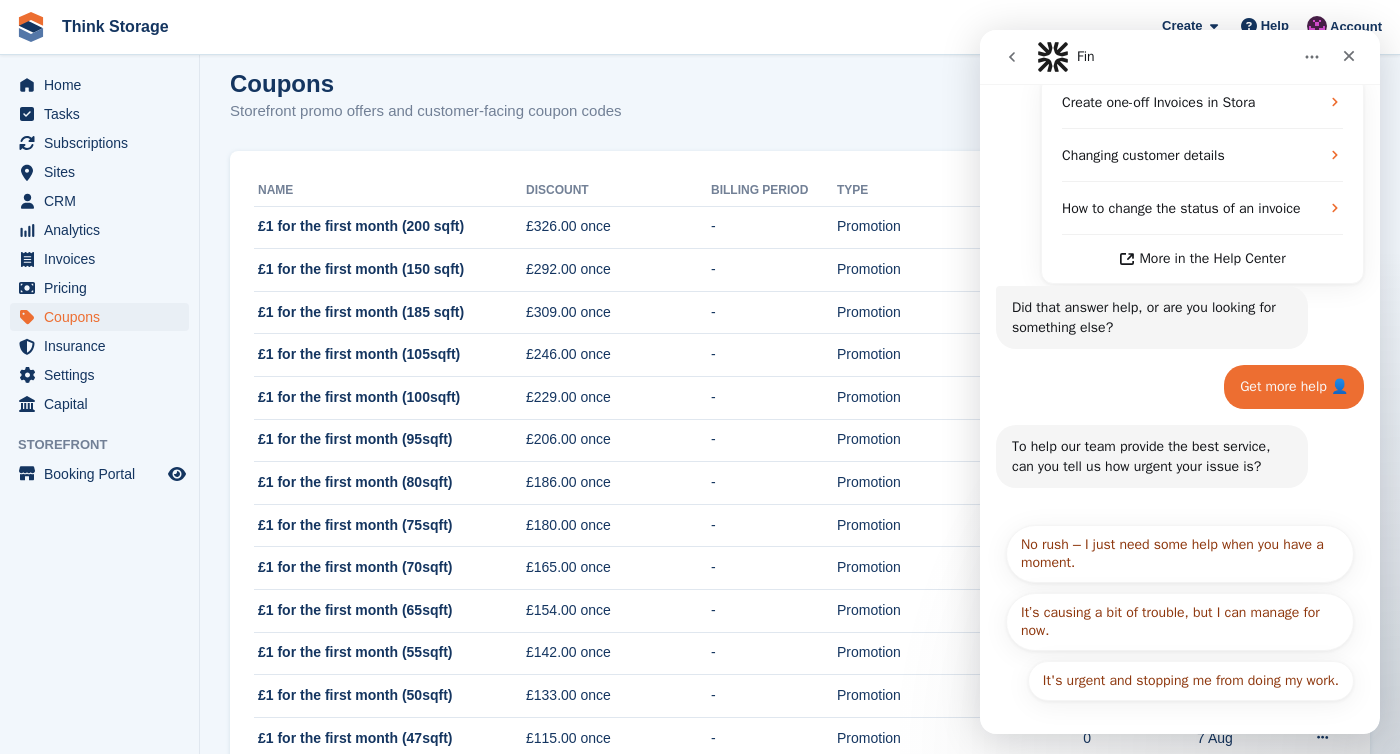click on "It's urgent and stopping me from doing my work. No rush – I just need some help when you have a moment. It’s causing a bit of trouble, but I can manage for now. It's urgent and stopping me from doing my work." at bounding box center (1180, 618) 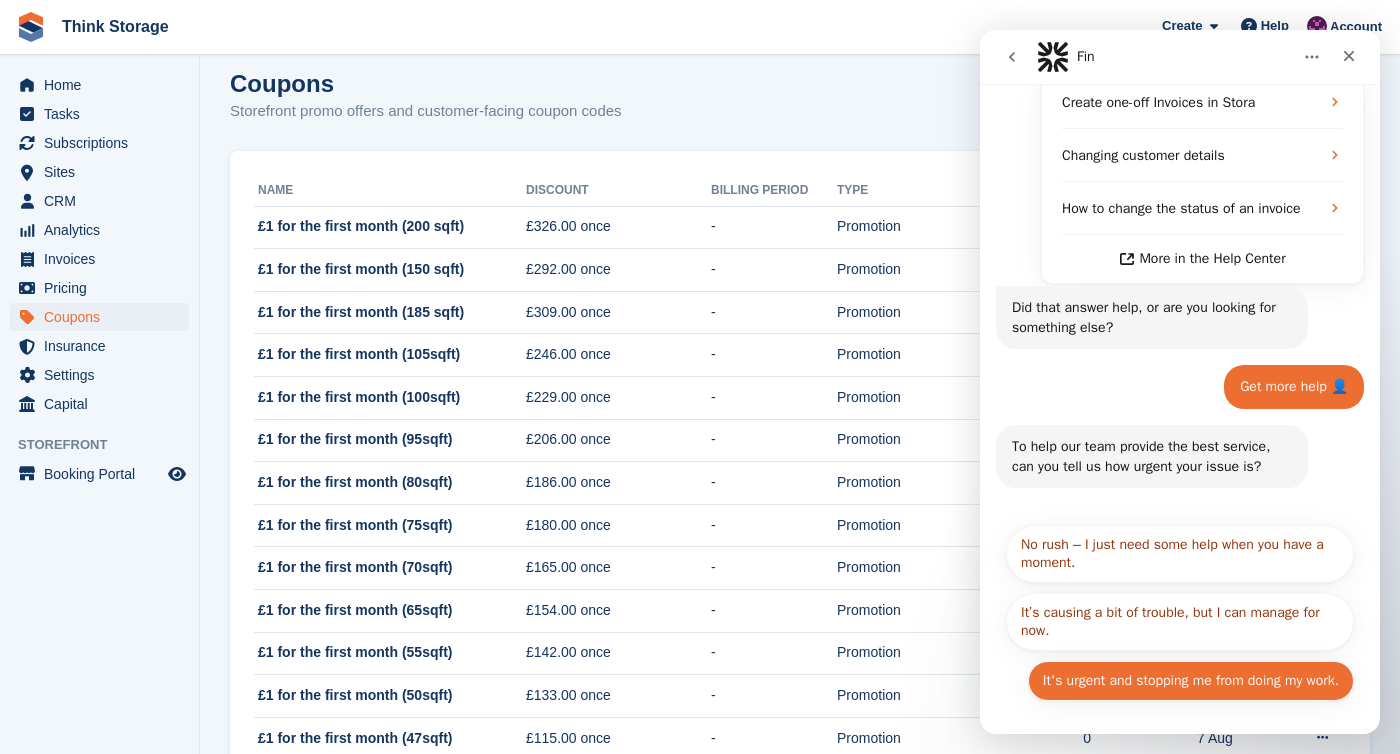 click on "It's urgent and stopping me from doing my work." at bounding box center [1191, 681] 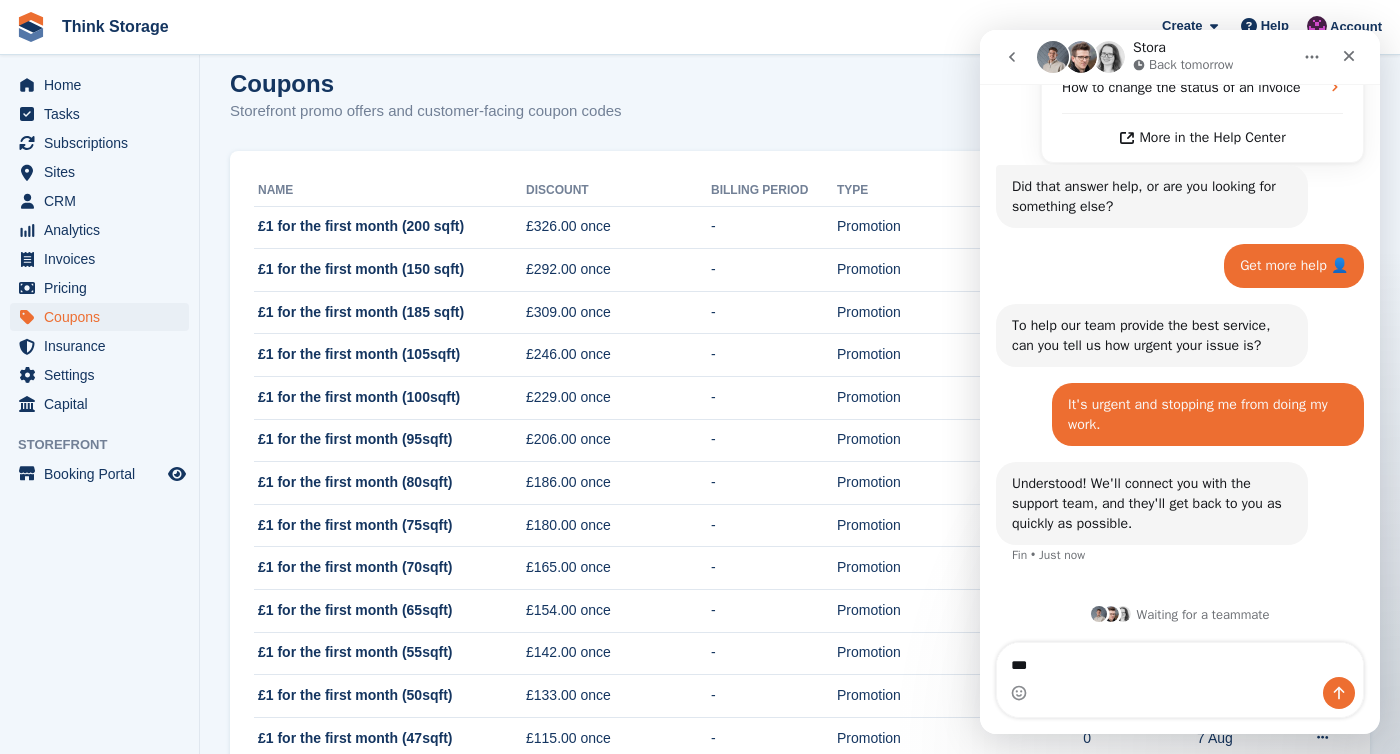 scroll, scrollTop: 645, scrollLeft: 0, axis: vertical 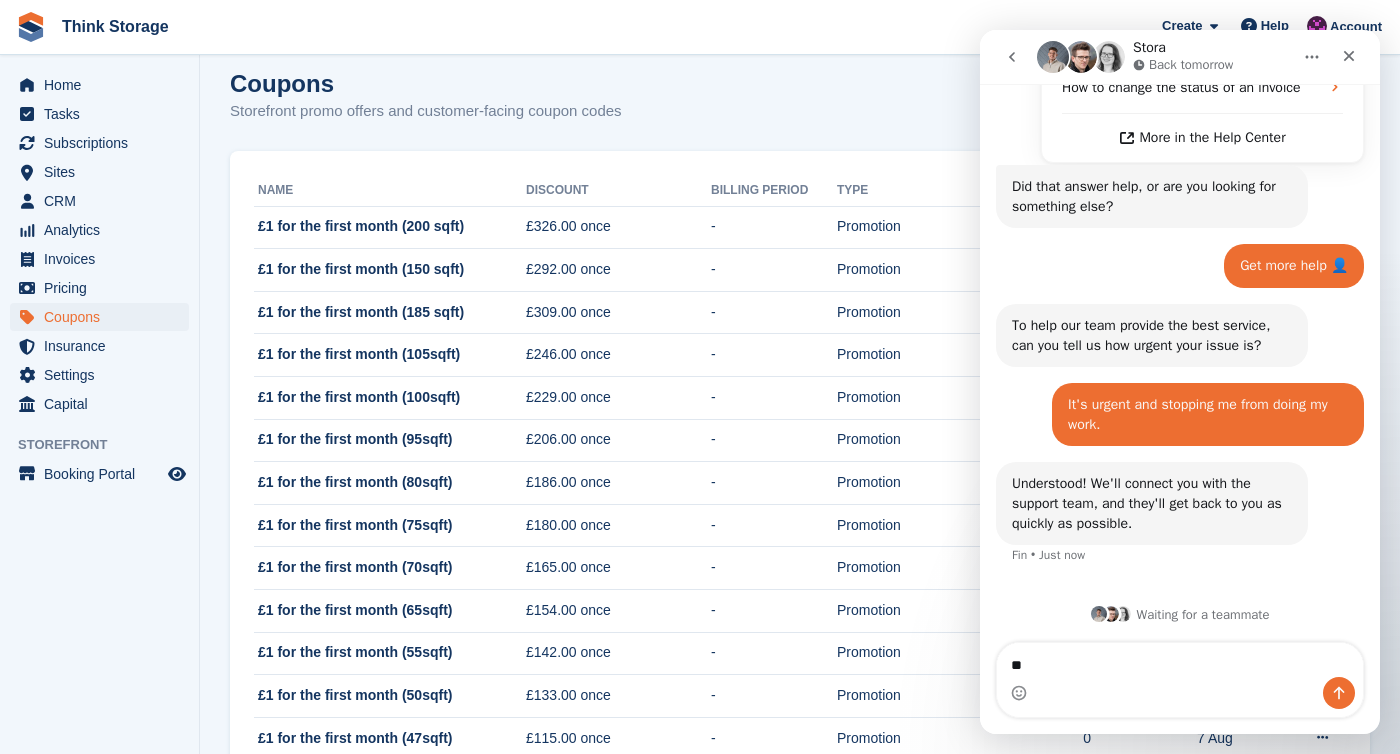 type on "*" 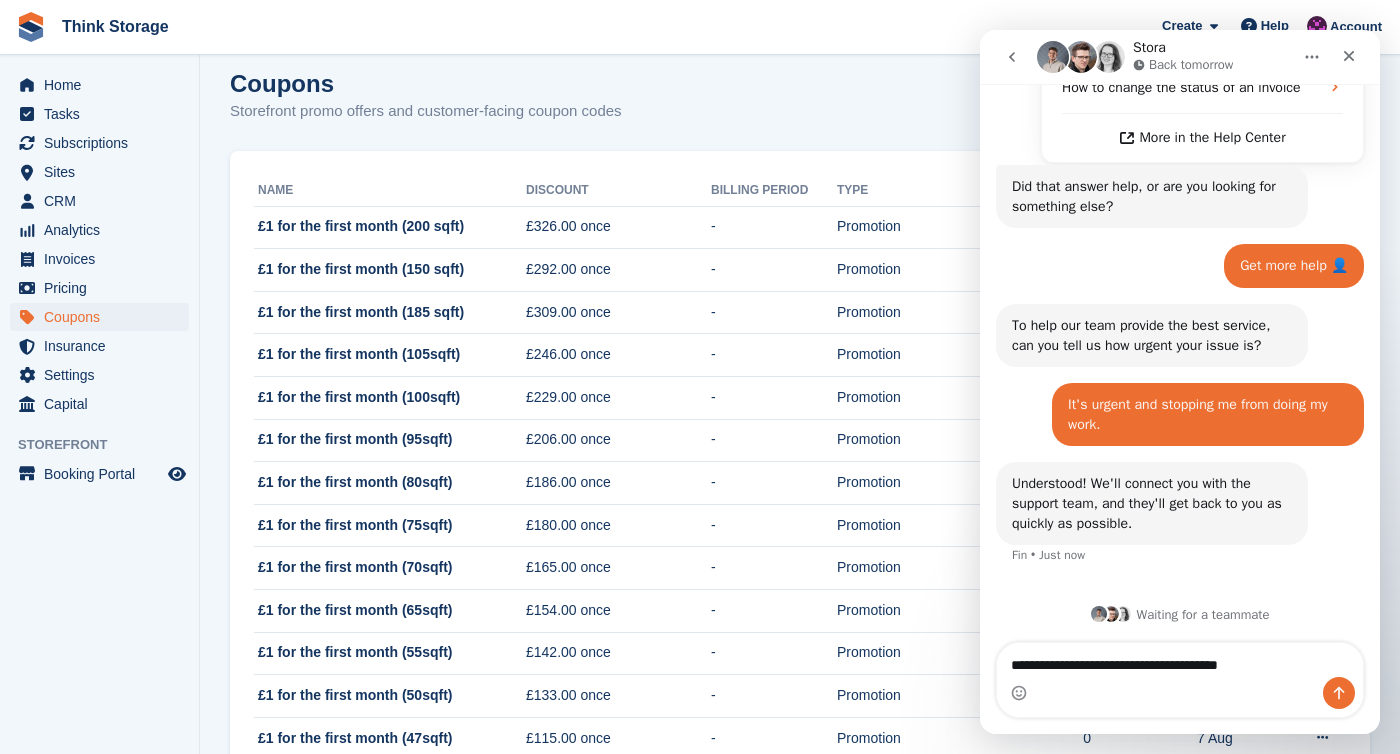 type on "**********" 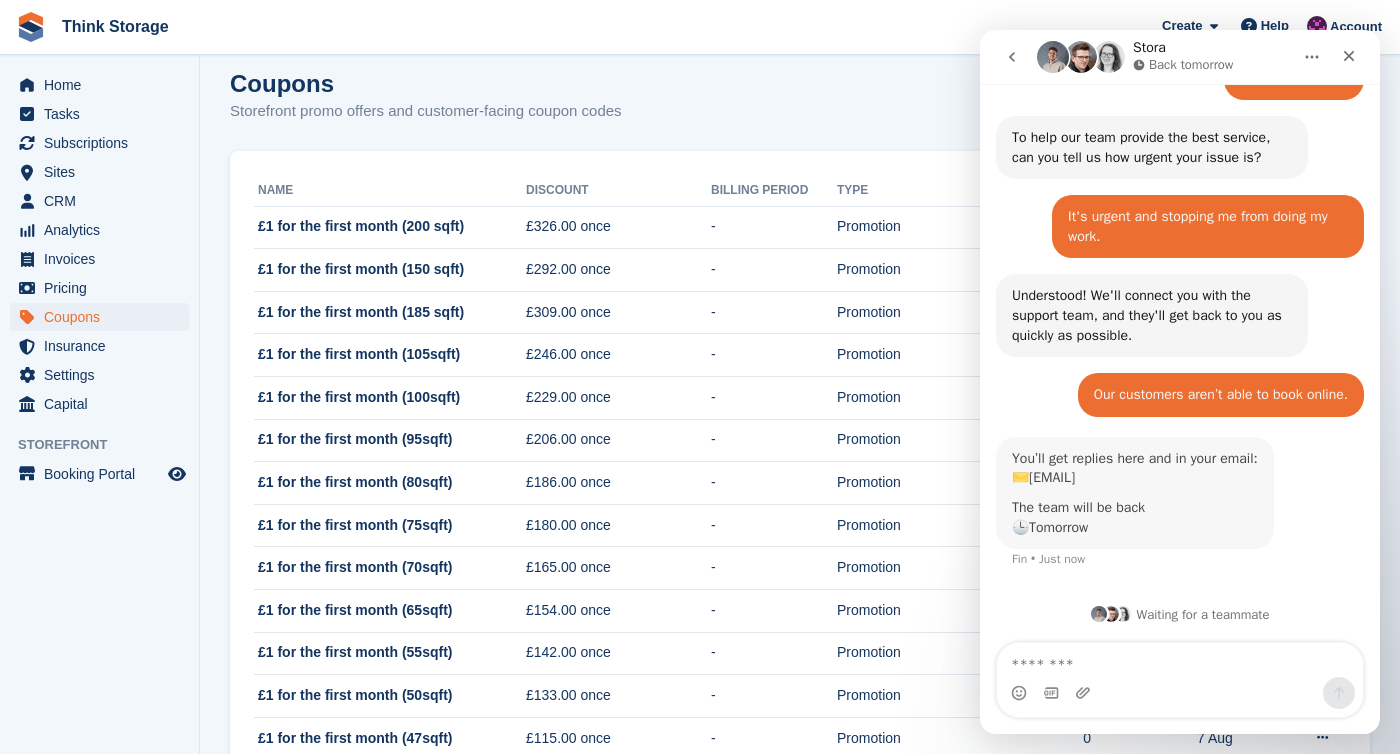scroll, scrollTop: 853, scrollLeft: 0, axis: vertical 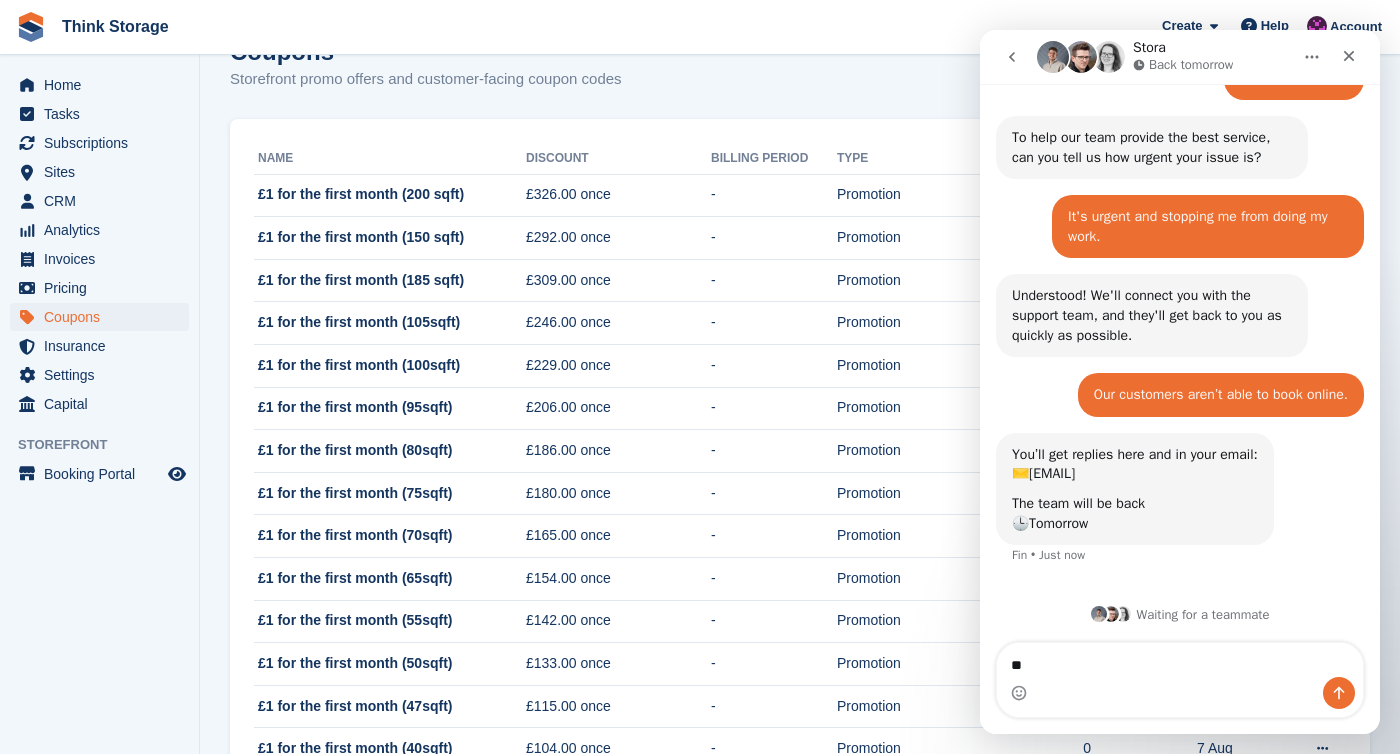 type on "*" 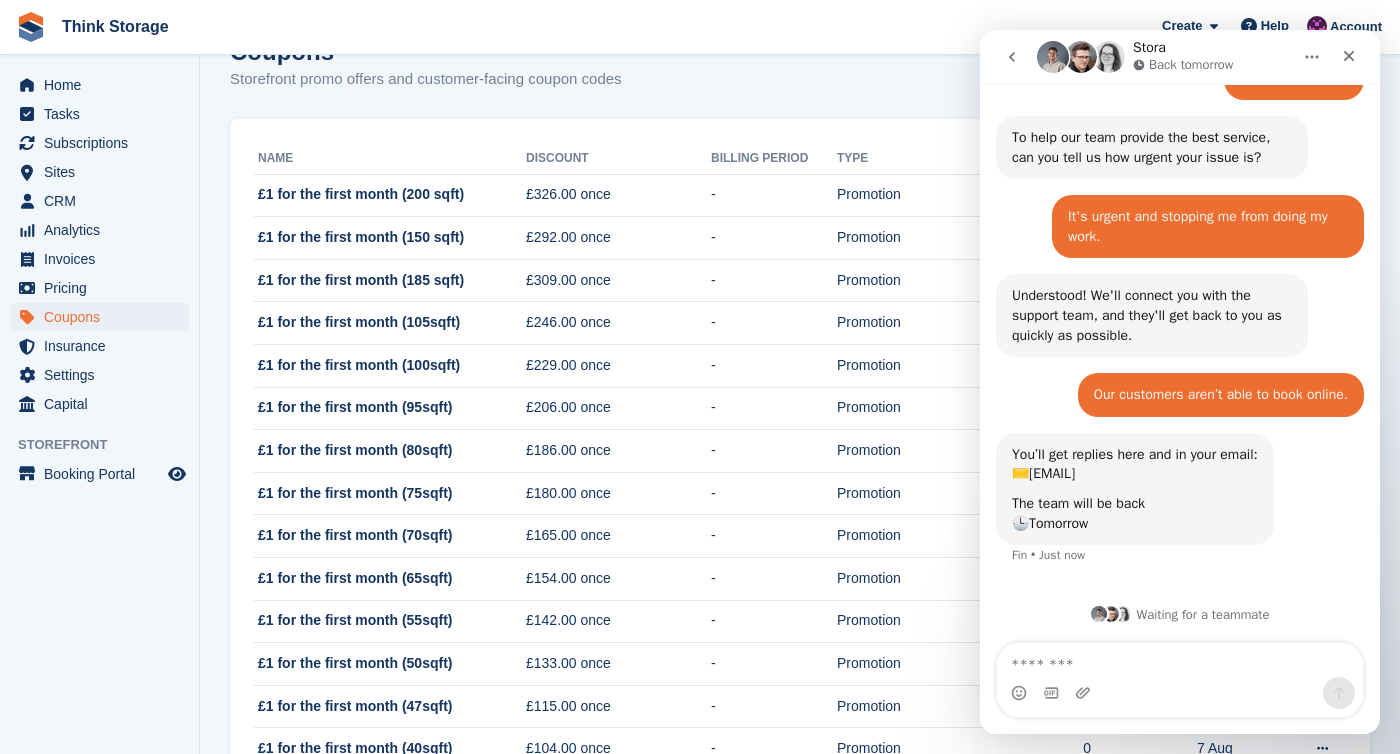 type 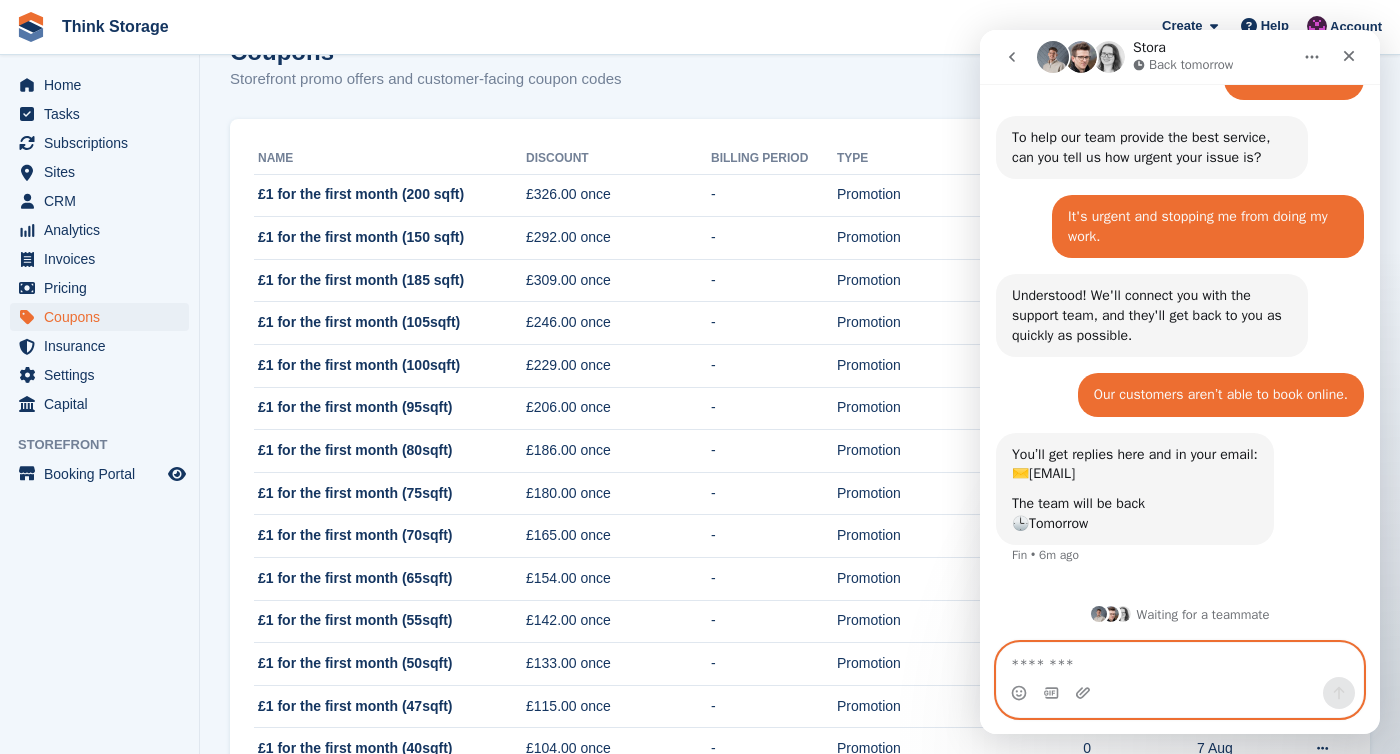 scroll, scrollTop: 20, scrollLeft: 0, axis: vertical 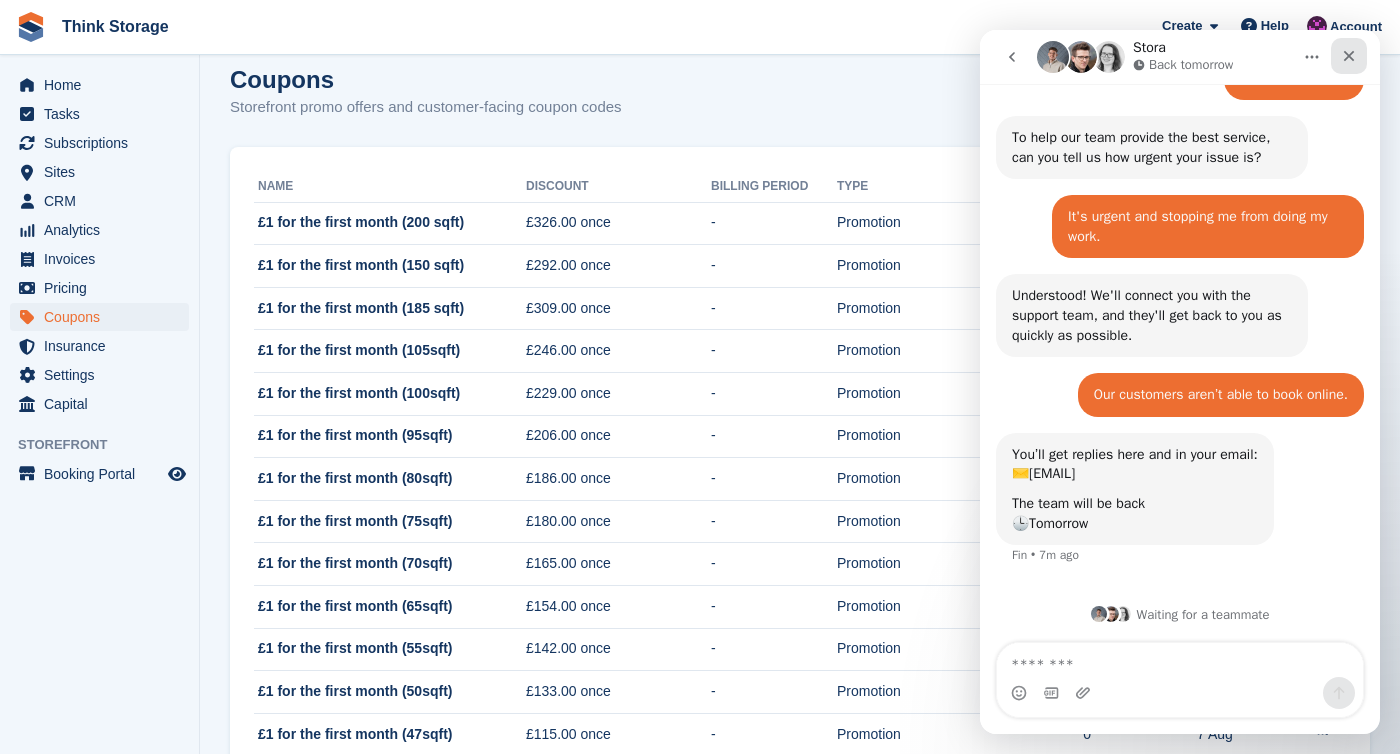 click at bounding box center [1349, 56] 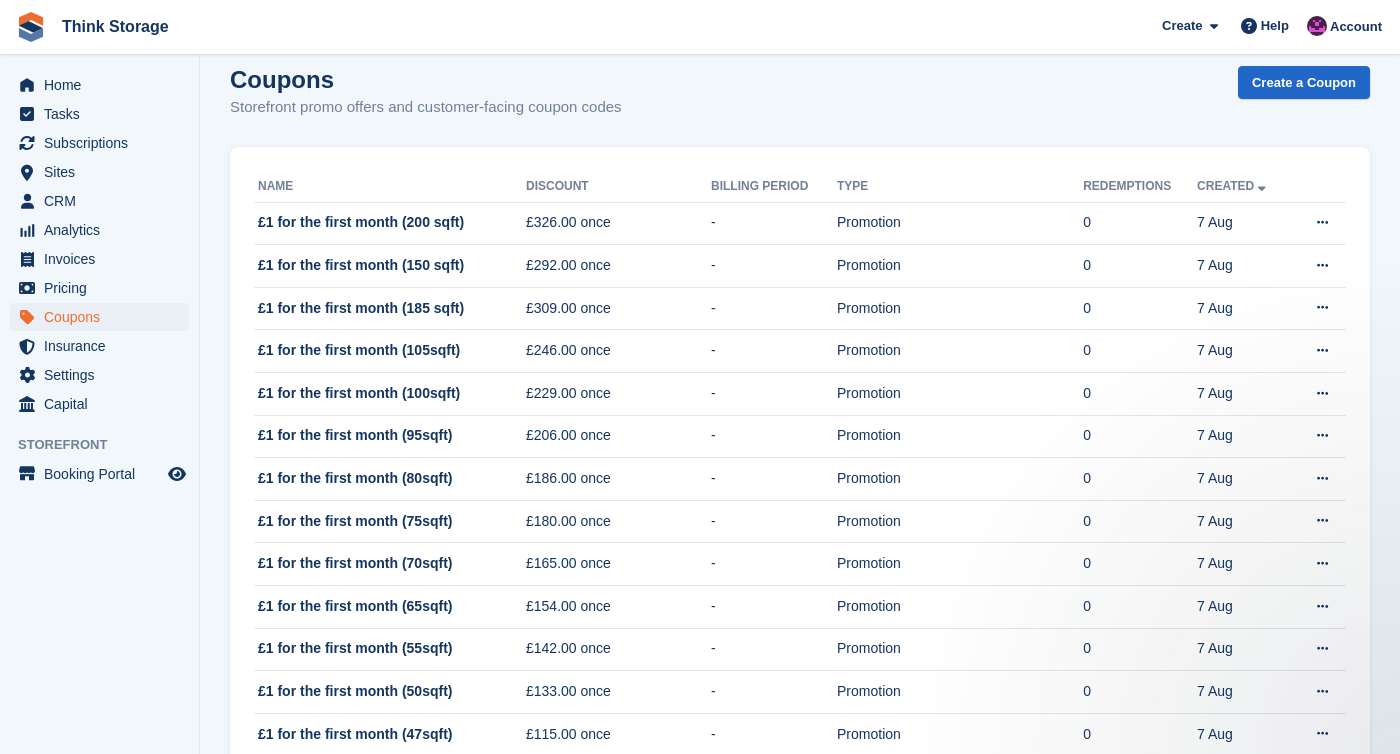 scroll, scrollTop: 0, scrollLeft: 0, axis: both 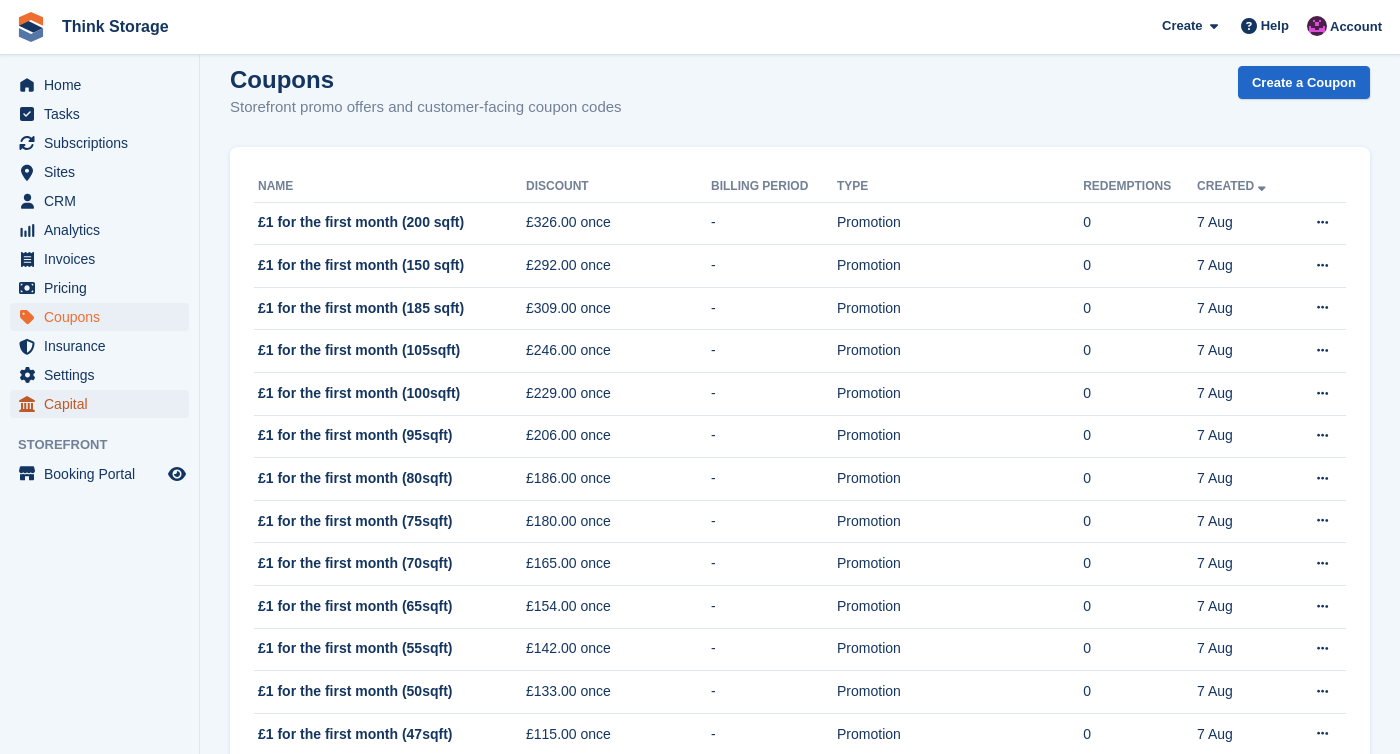 click on "Capital" at bounding box center (104, 404) 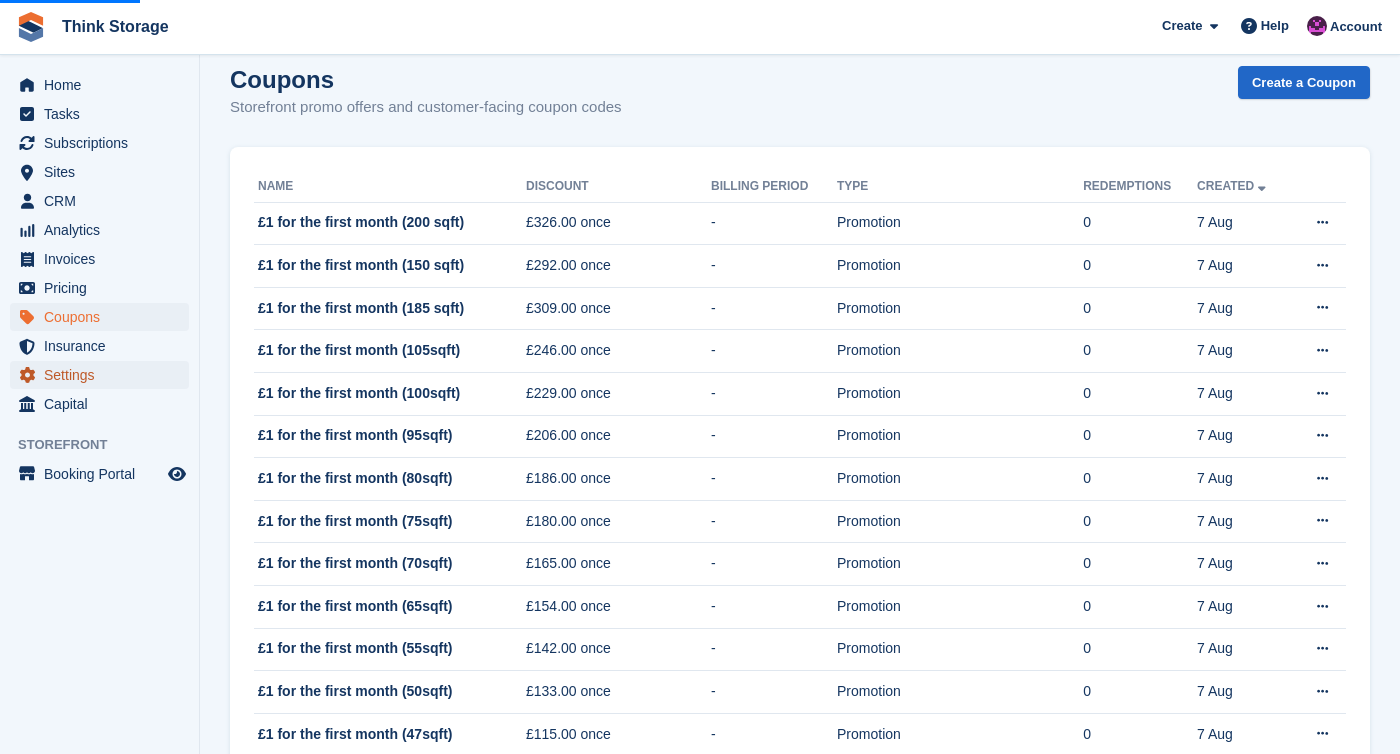 click on "Settings" at bounding box center (104, 375) 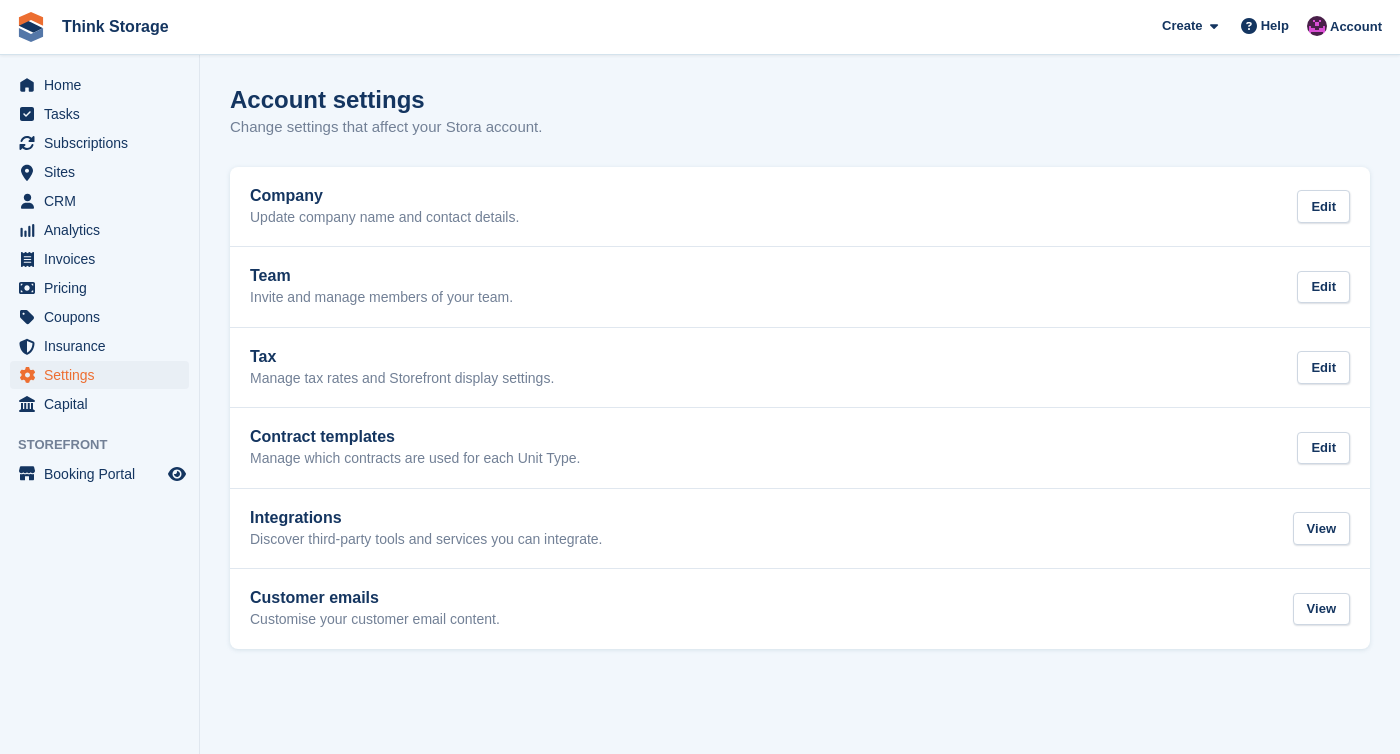 scroll, scrollTop: 0, scrollLeft: 0, axis: both 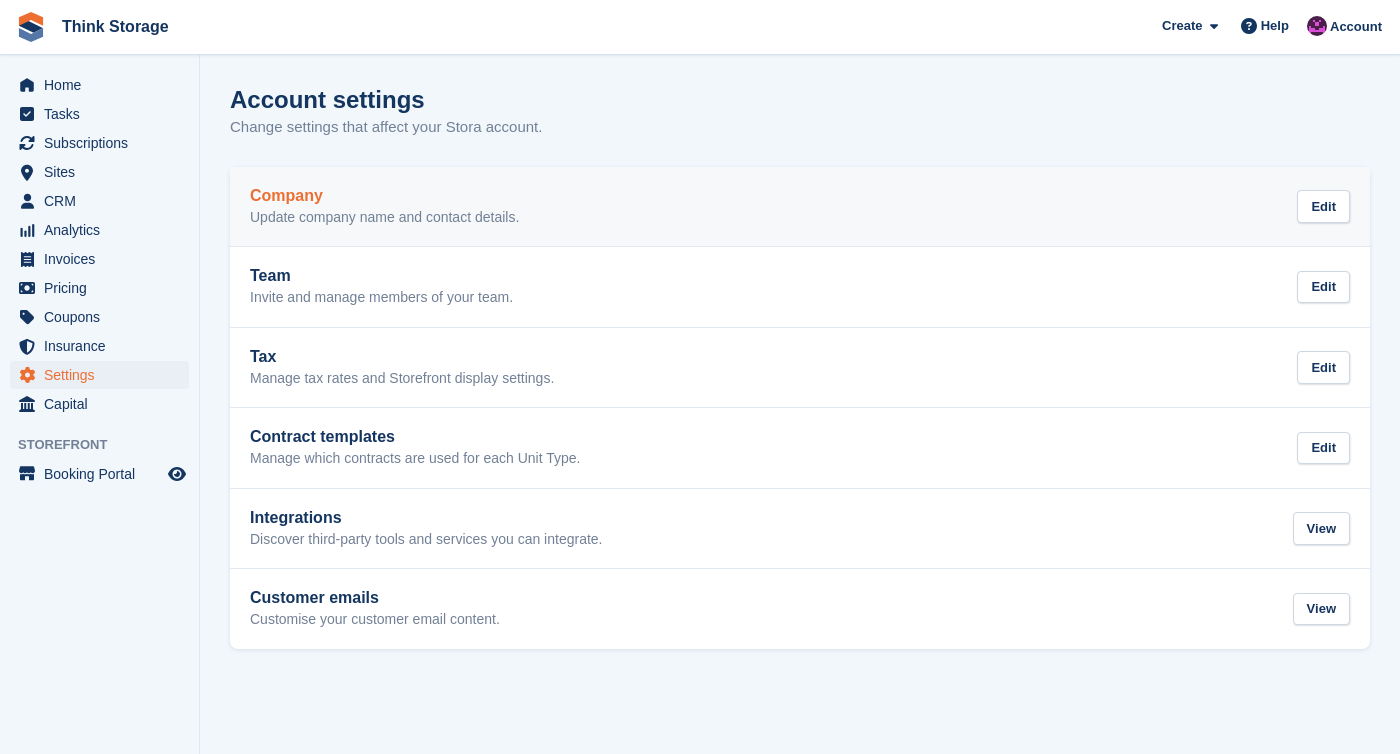 click on "Company" at bounding box center [384, 196] 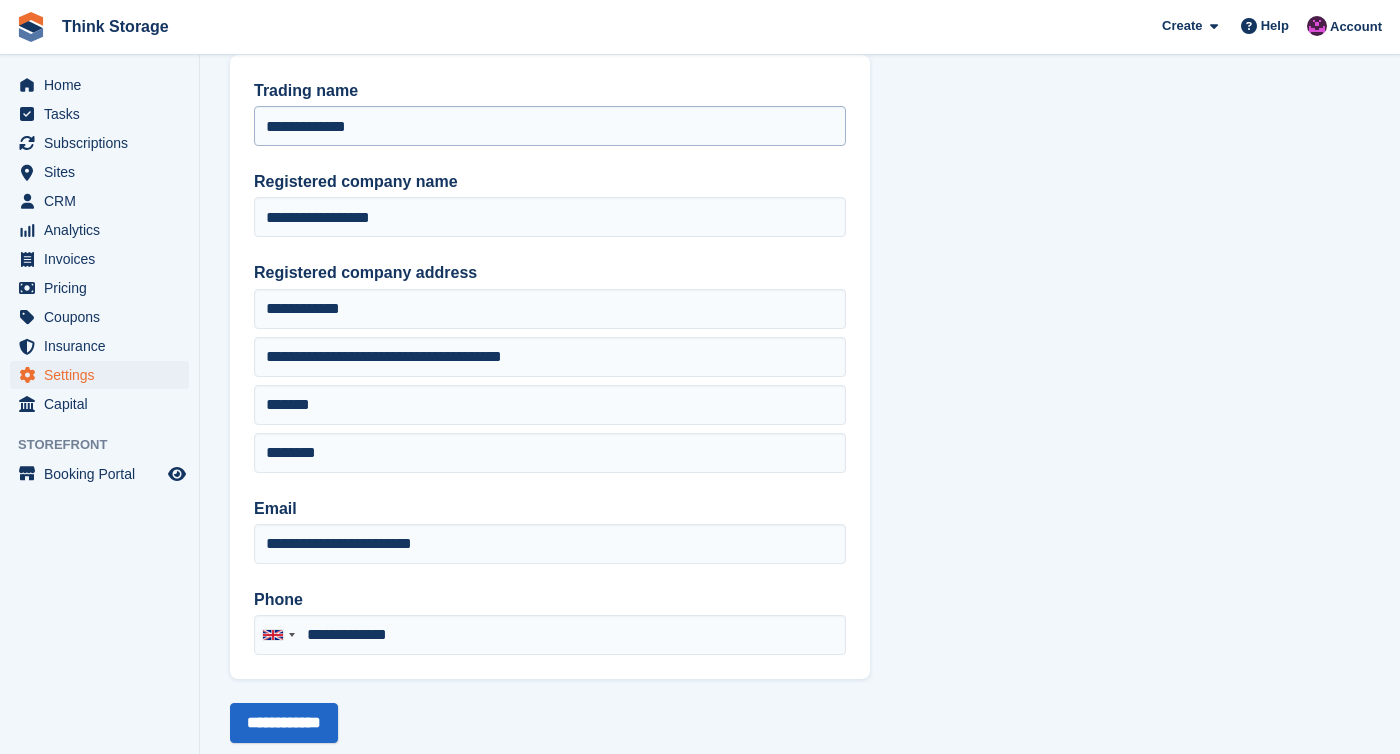 scroll, scrollTop: 129, scrollLeft: 0, axis: vertical 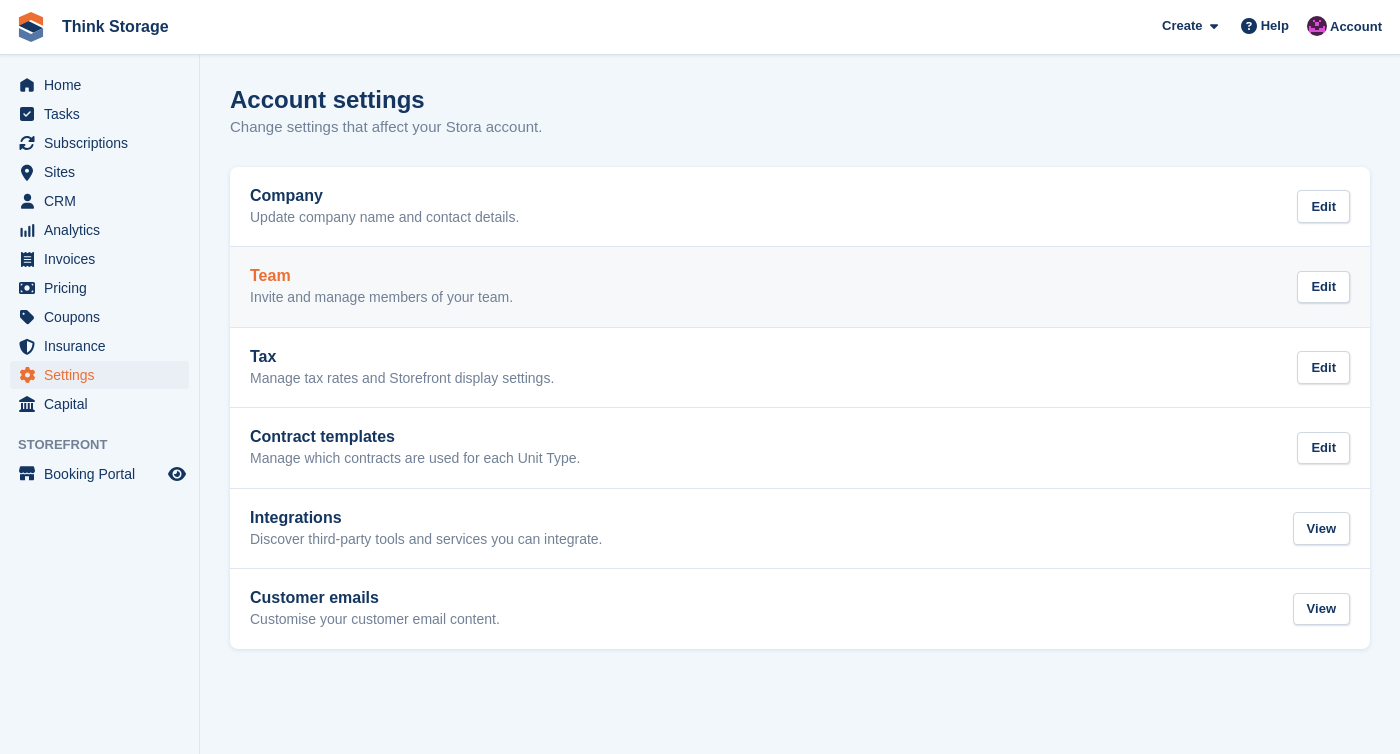 click on "Team" at bounding box center (381, 276) 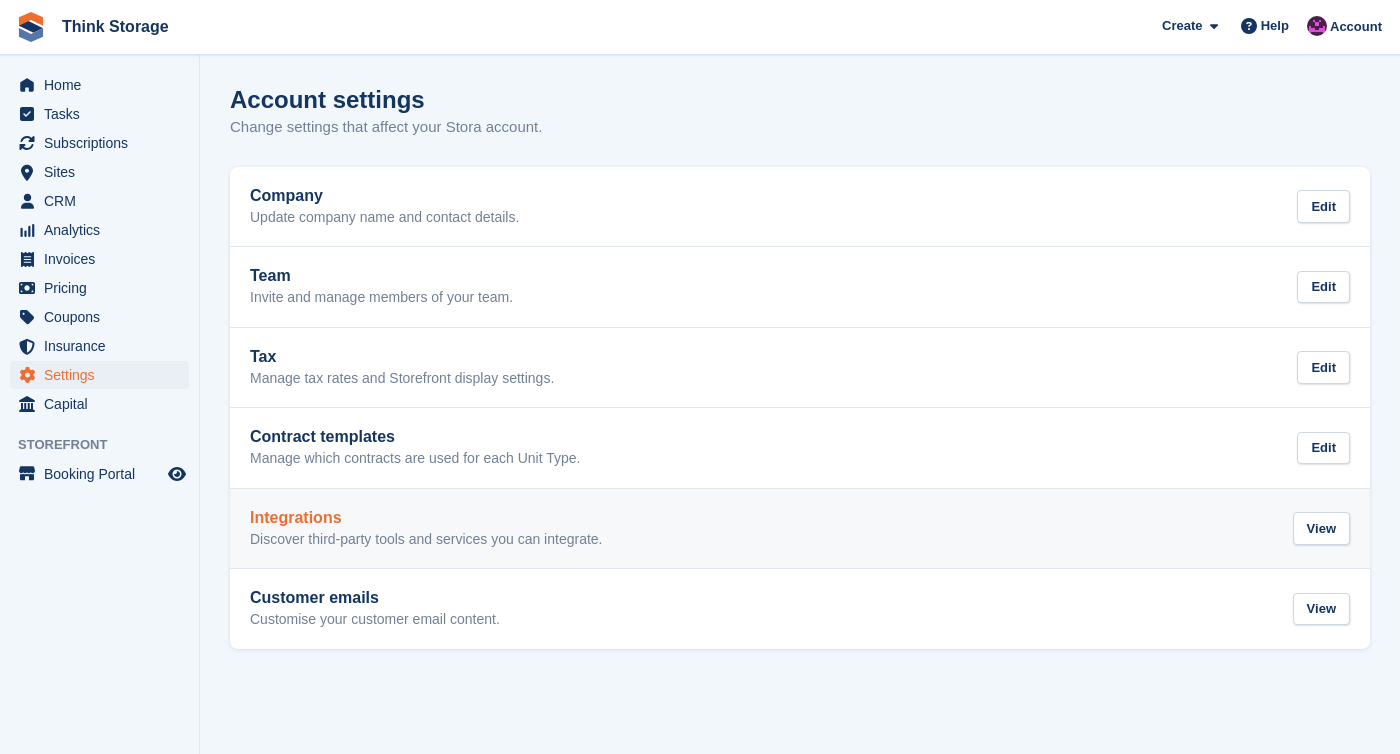 click on "Integrations
Discover third-party tools and services you can integrate.
View" at bounding box center [800, 529] 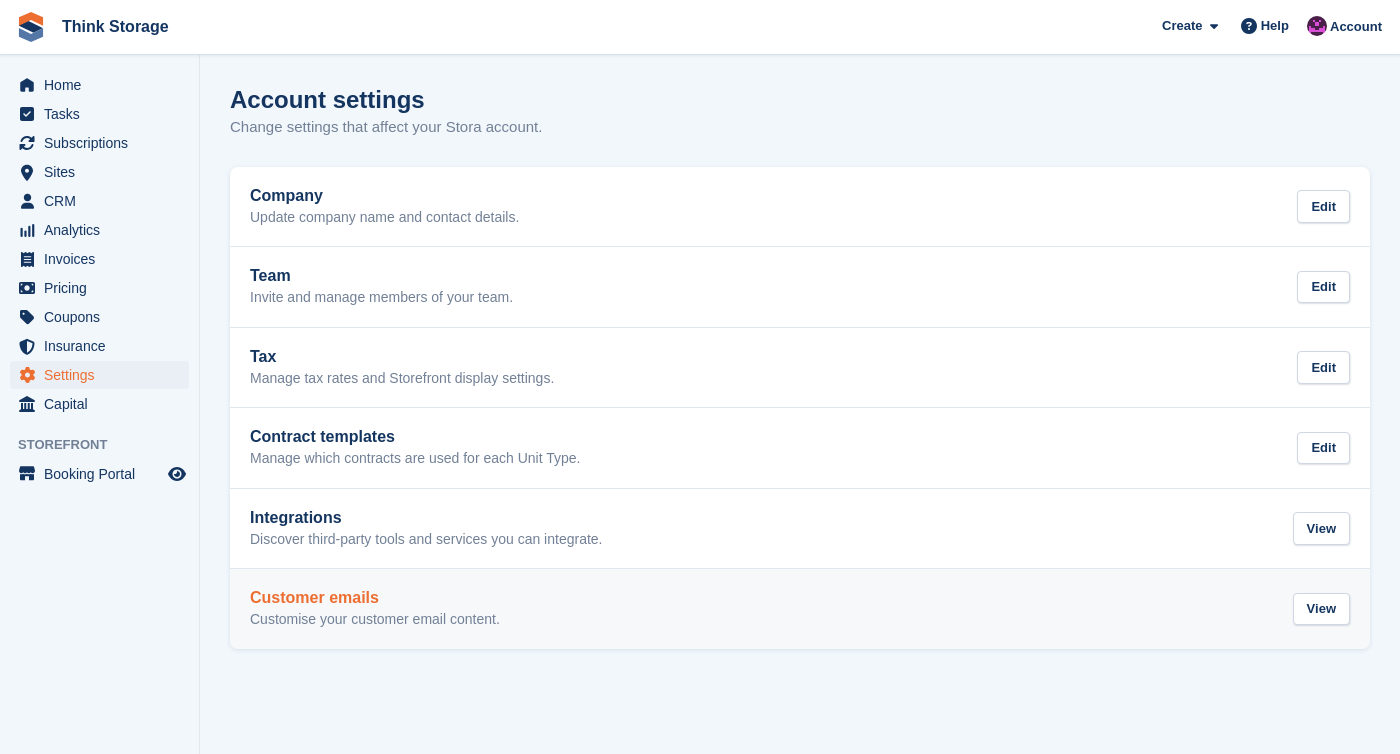 click on "Customer emails" at bounding box center (375, 598) 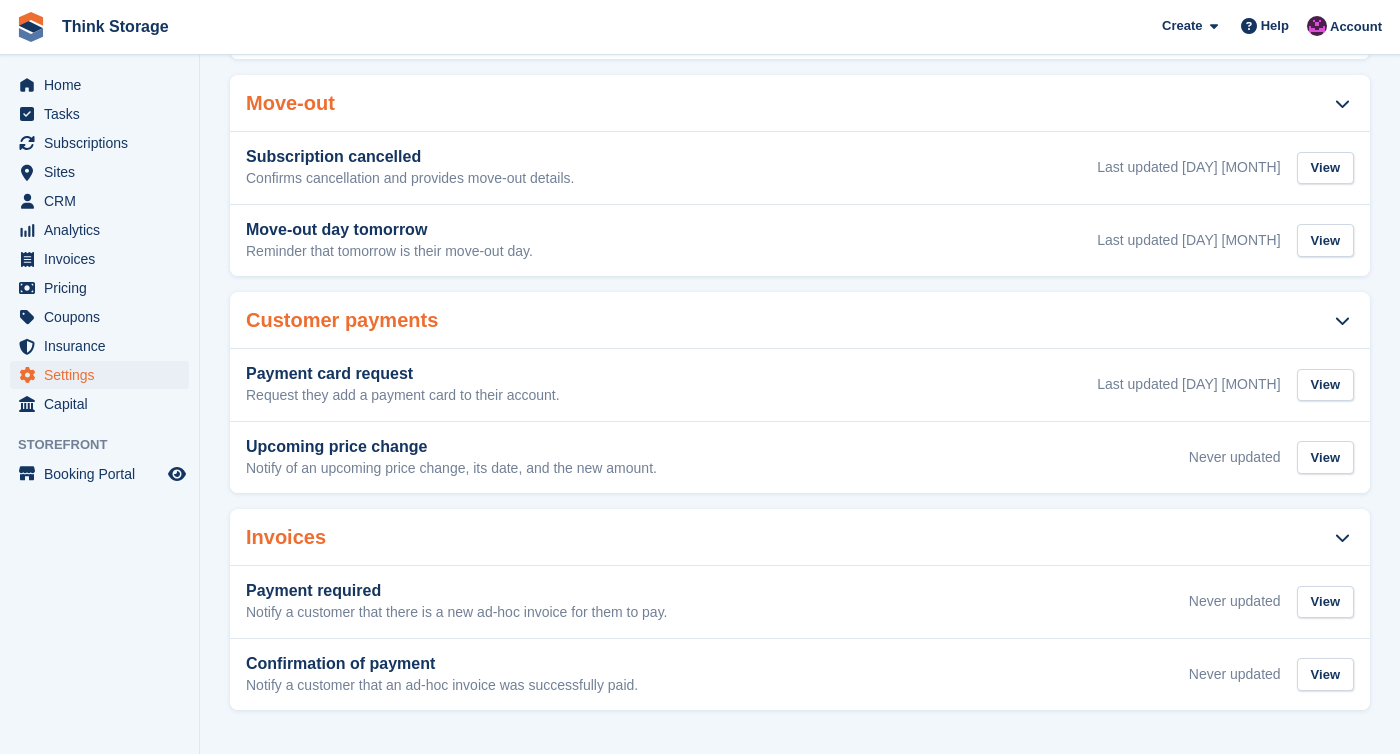 scroll, scrollTop: 878, scrollLeft: 0, axis: vertical 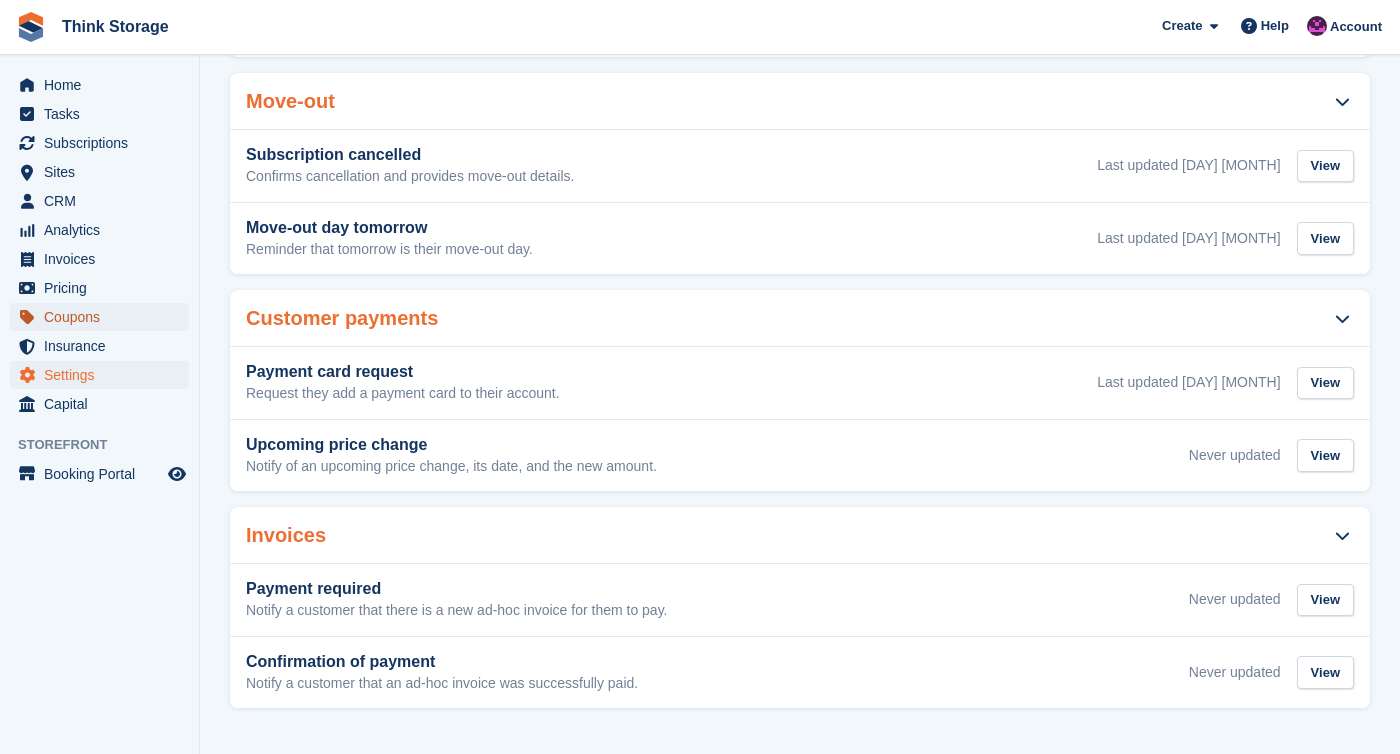 click on "Coupons" at bounding box center (104, 317) 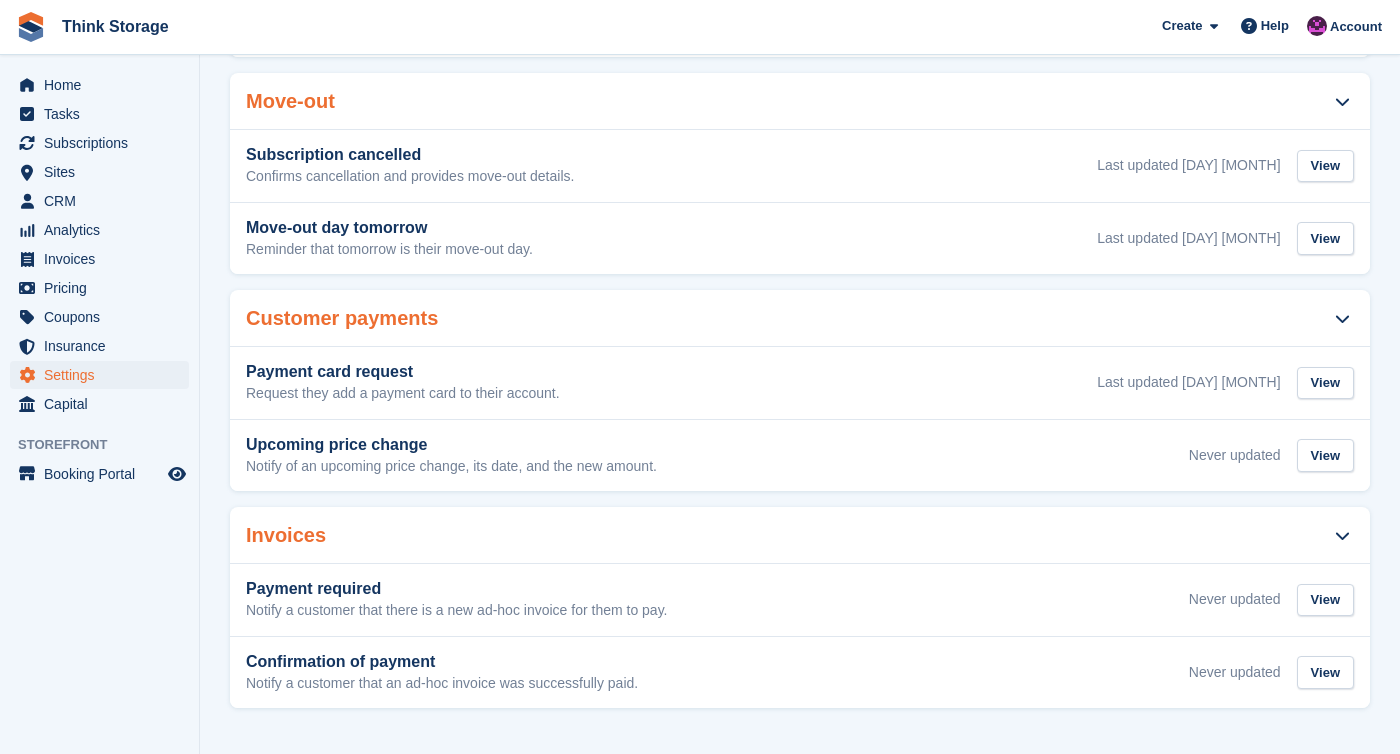scroll, scrollTop: 0, scrollLeft: 0, axis: both 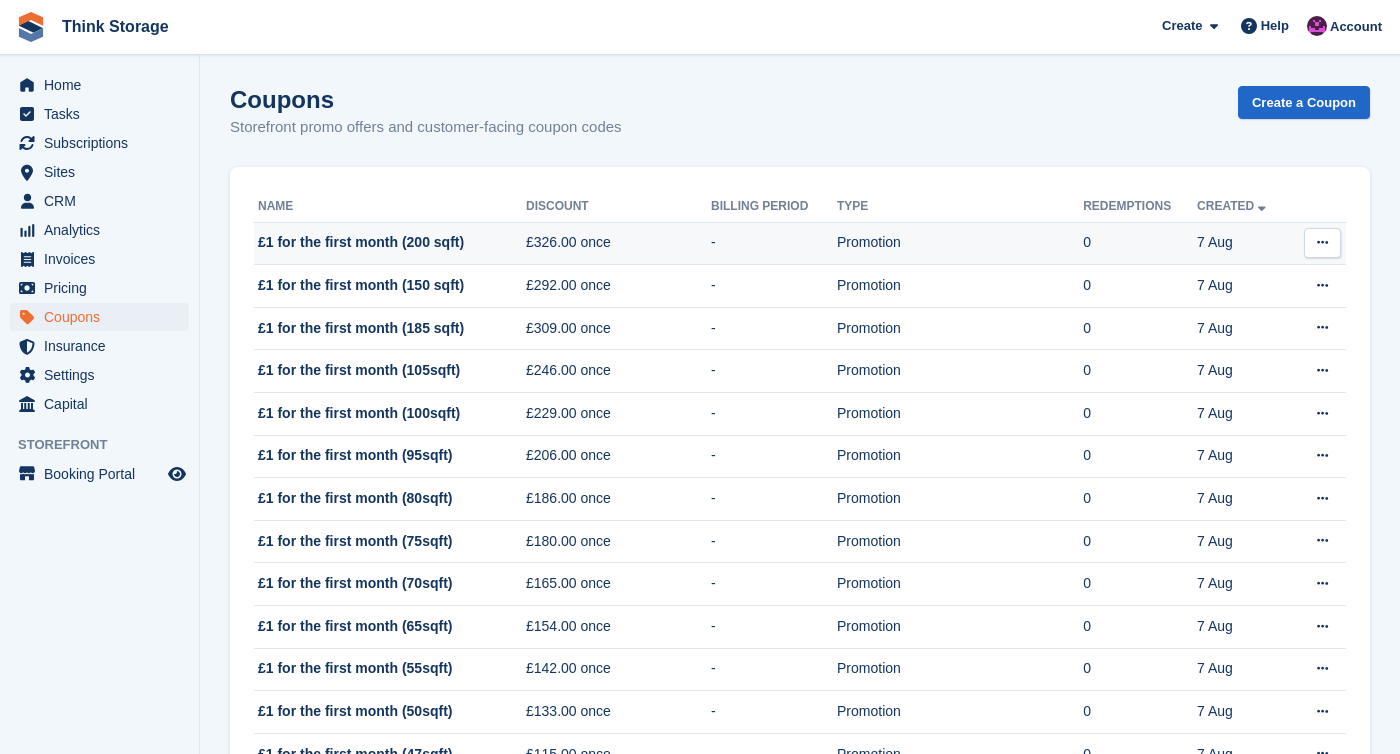 click on "£1 for the first month (200 sqft)" at bounding box center (390, 243) 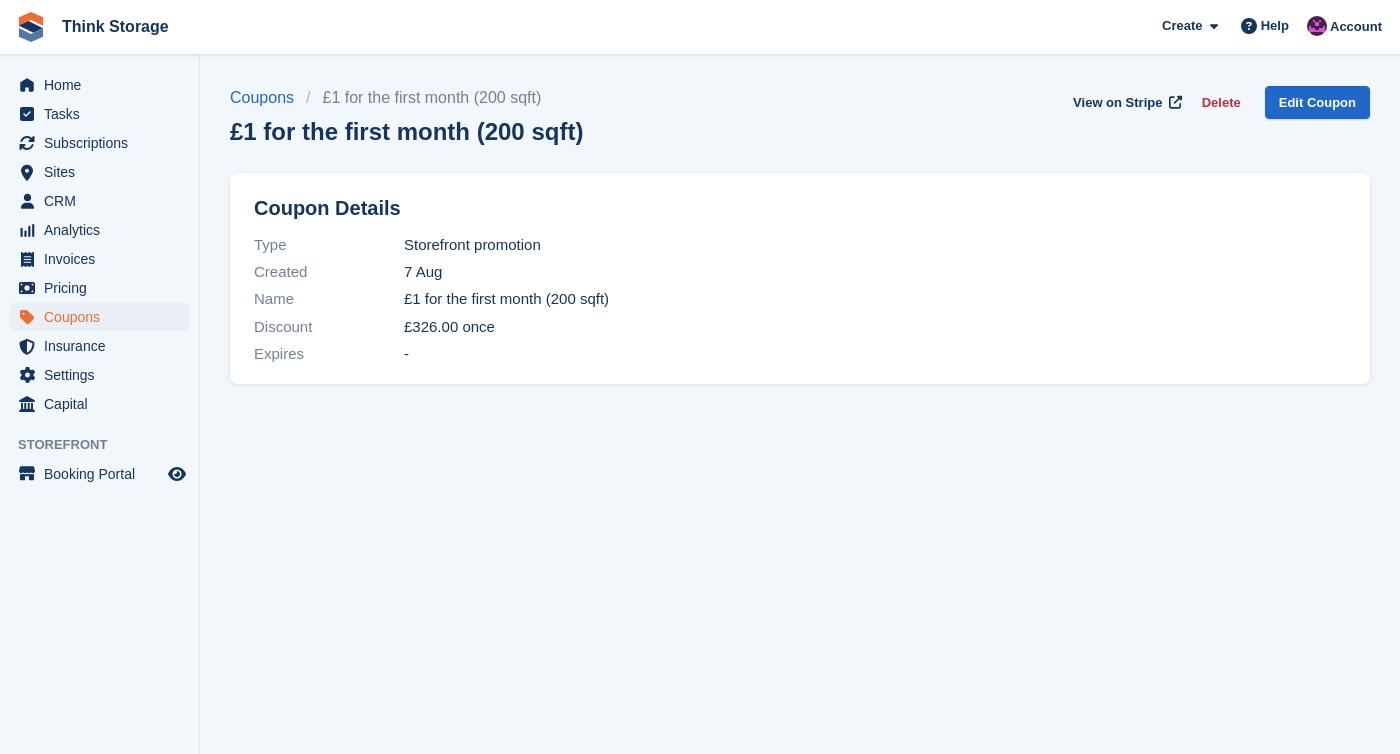 scroll, scrollTop: 0, scrollLeft: 0, axis: both 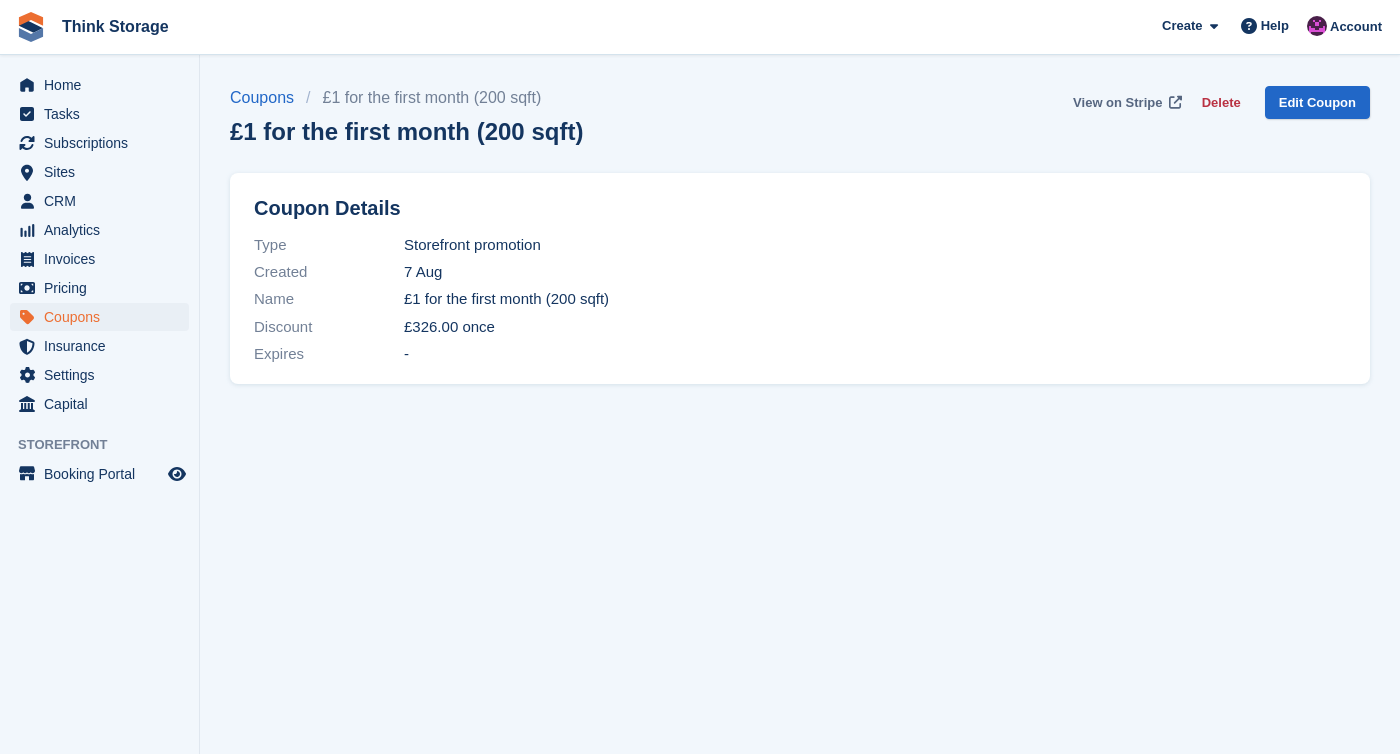 click on "View on Stripe" at bounding box center [1117, 103] 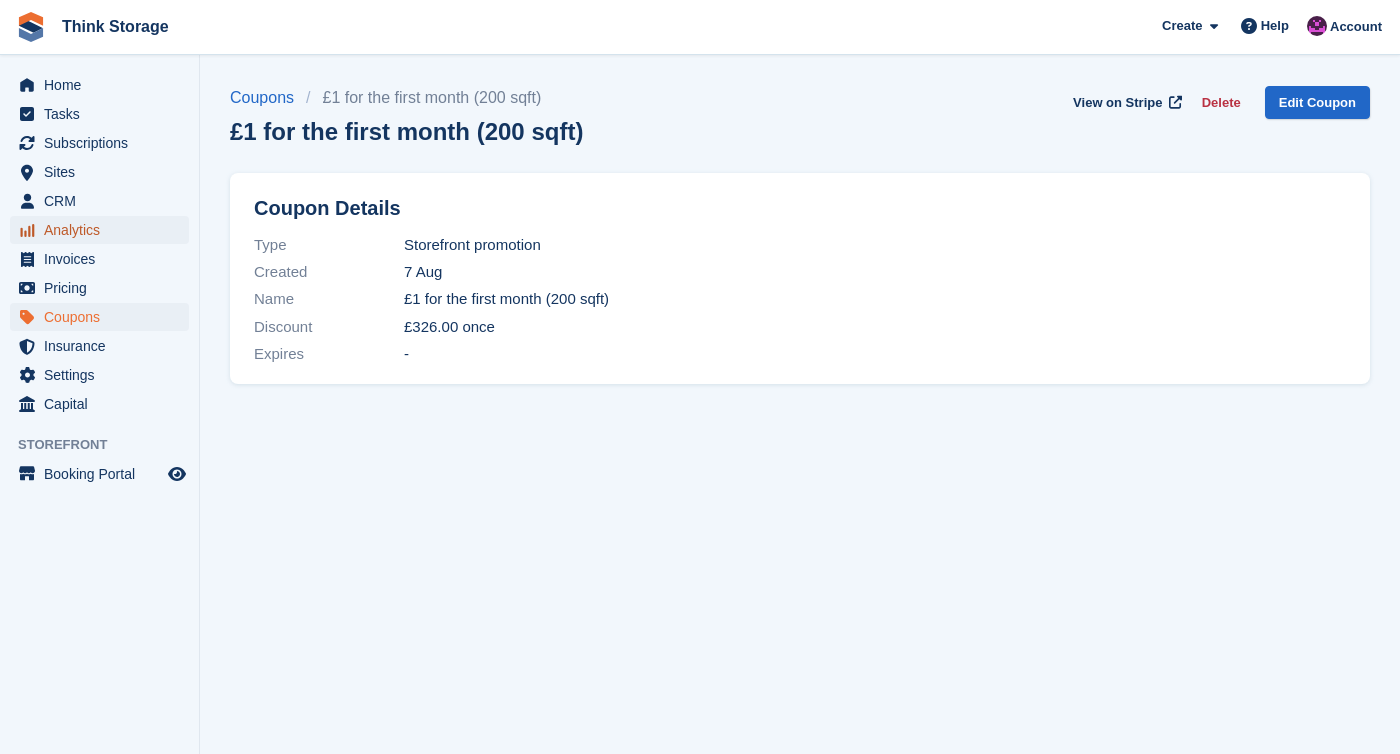 click on "Analytics" at bounding box center (104, 230) 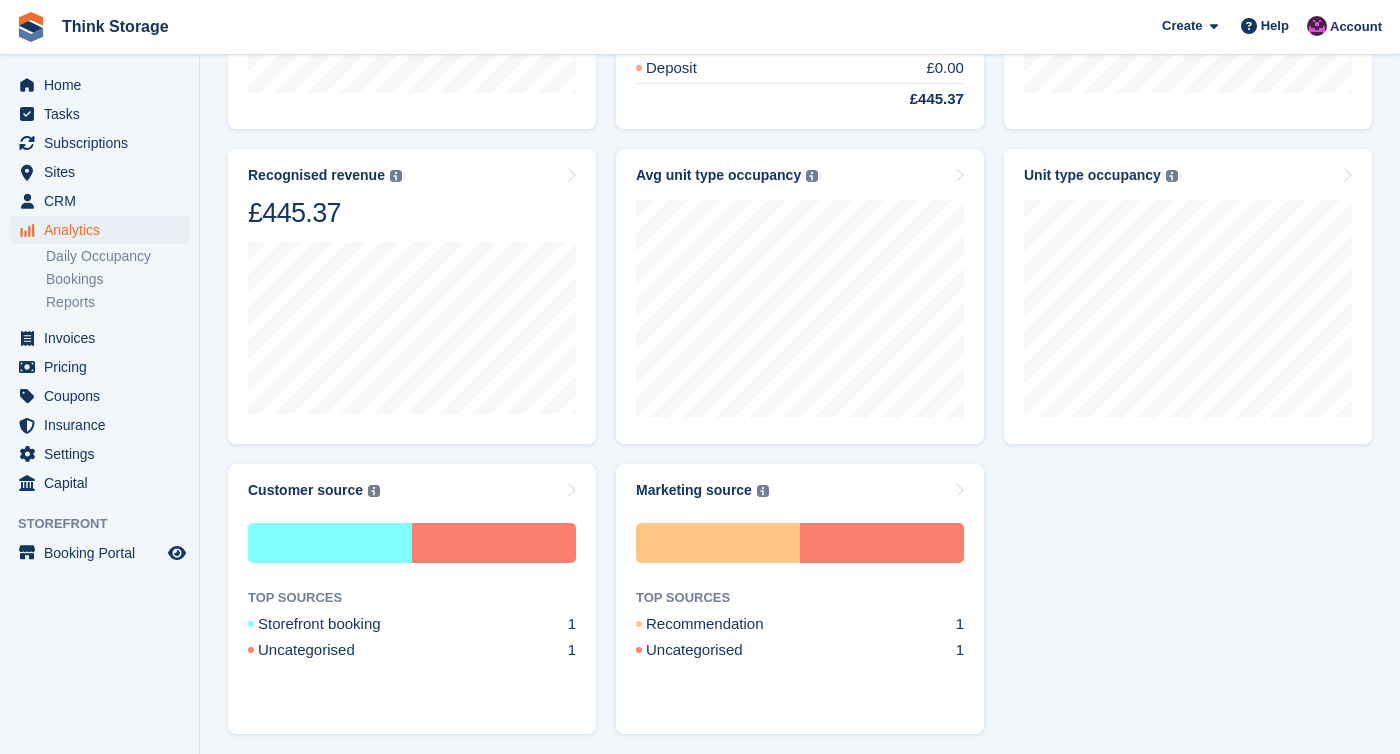 scroll, scrollTop: 885, scrollLeft: 0, axis: vertical 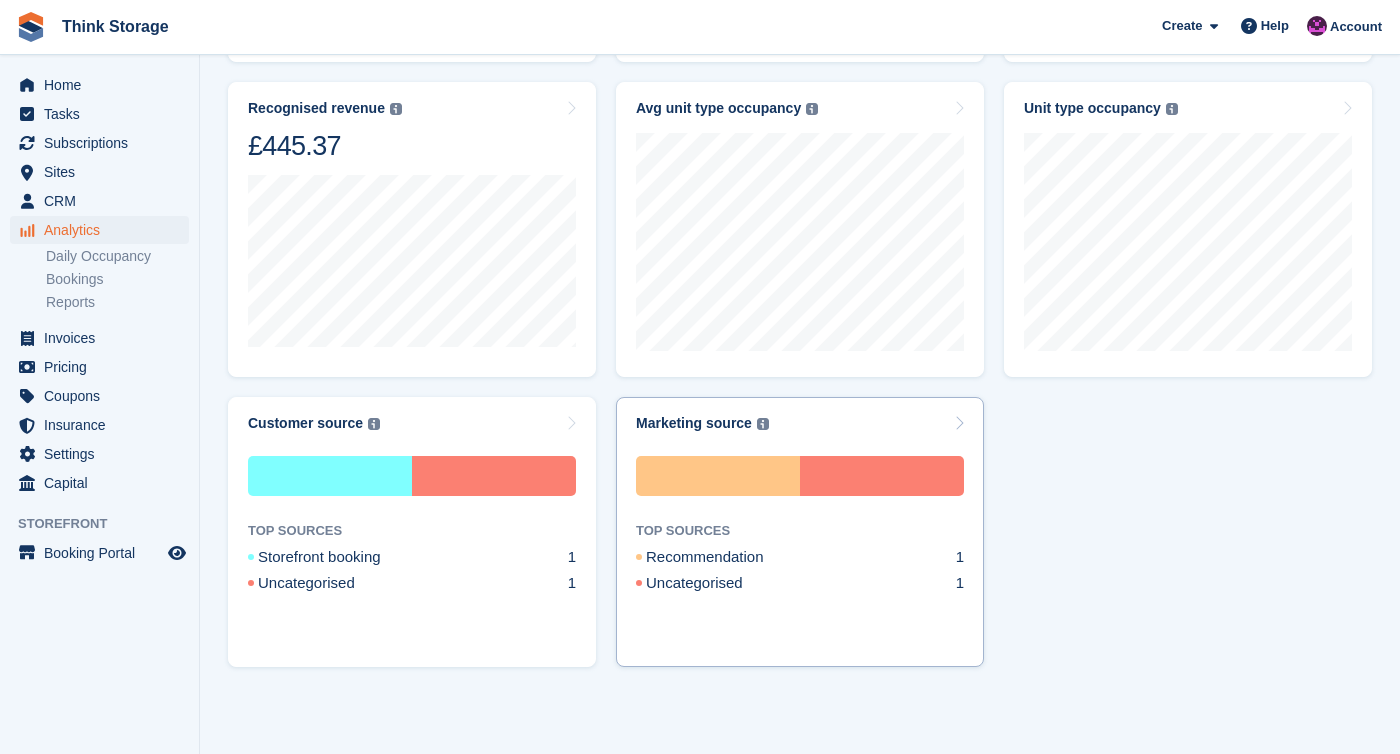 click at bounding box center (959, 423) 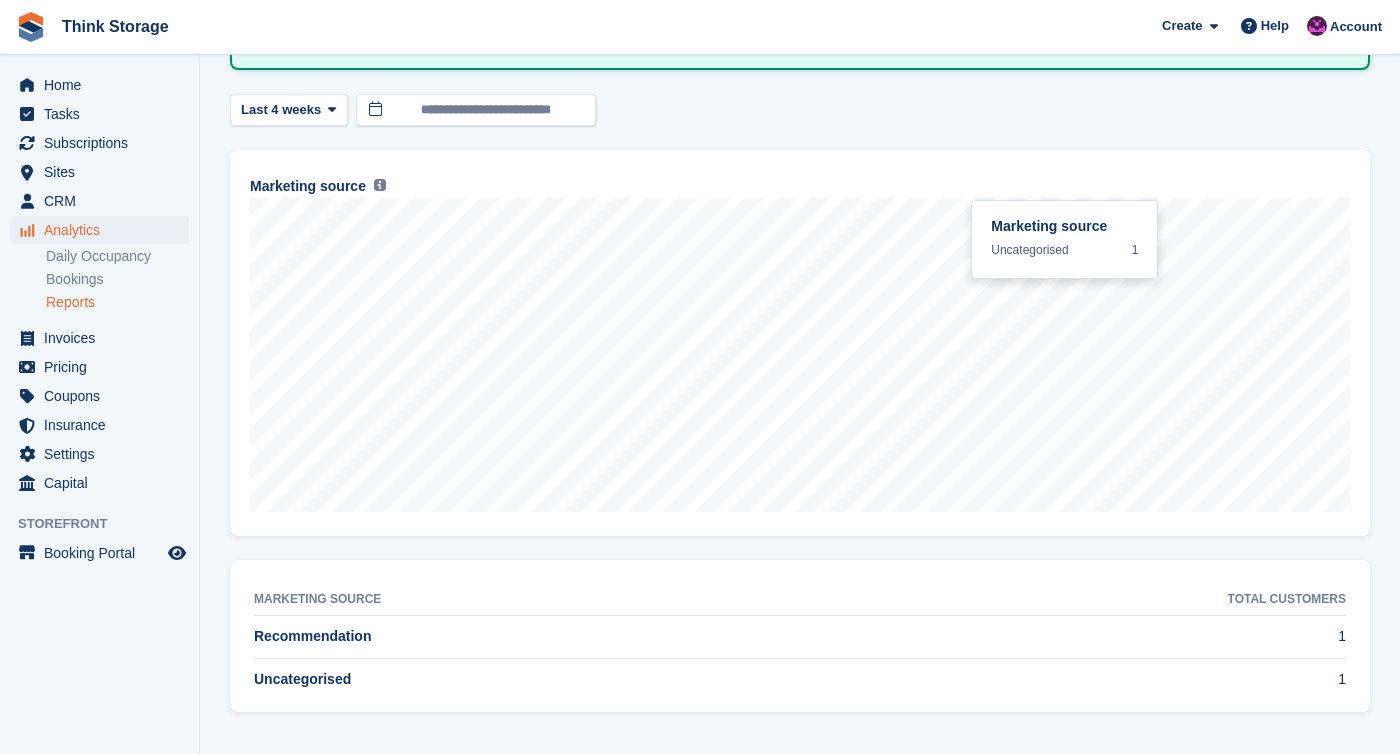scroll, scrollTop: 0, scrollLeft: 0, axis: both 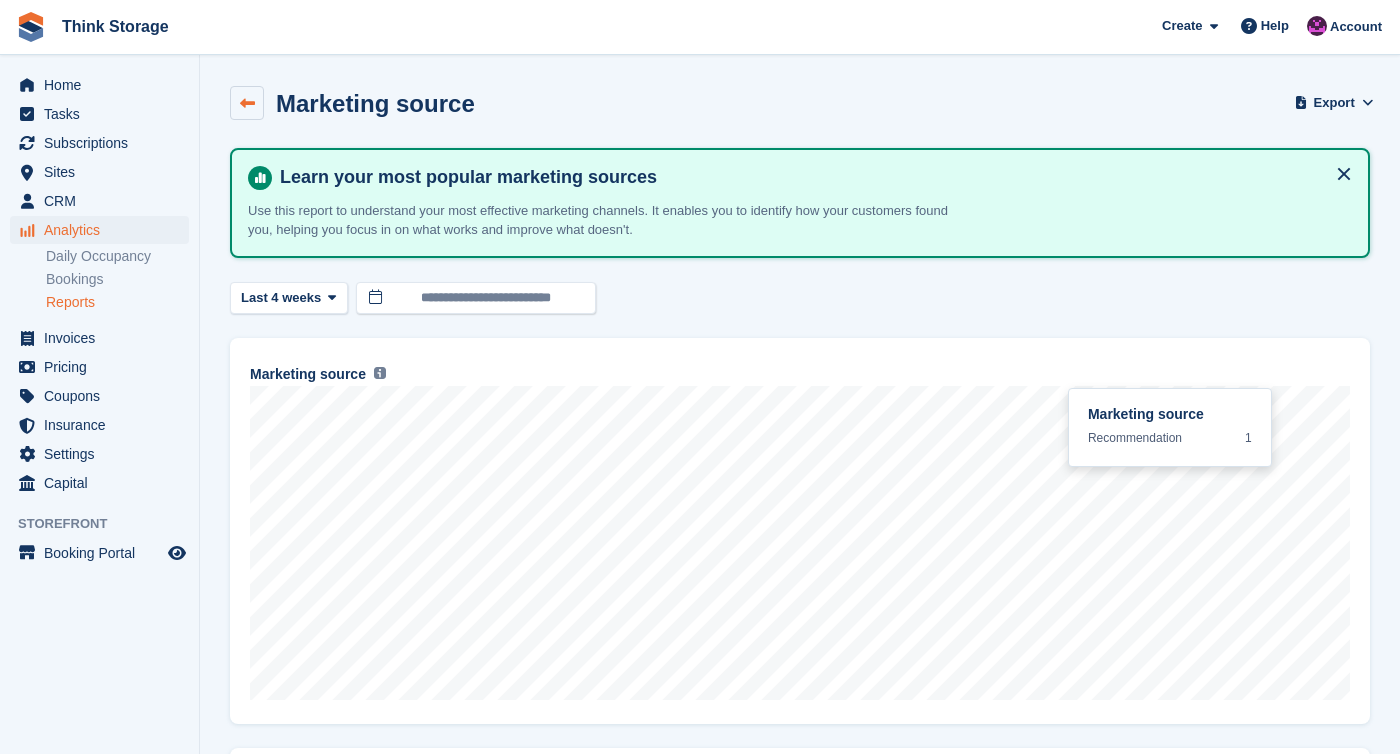 click at bounding box center (247, 103) 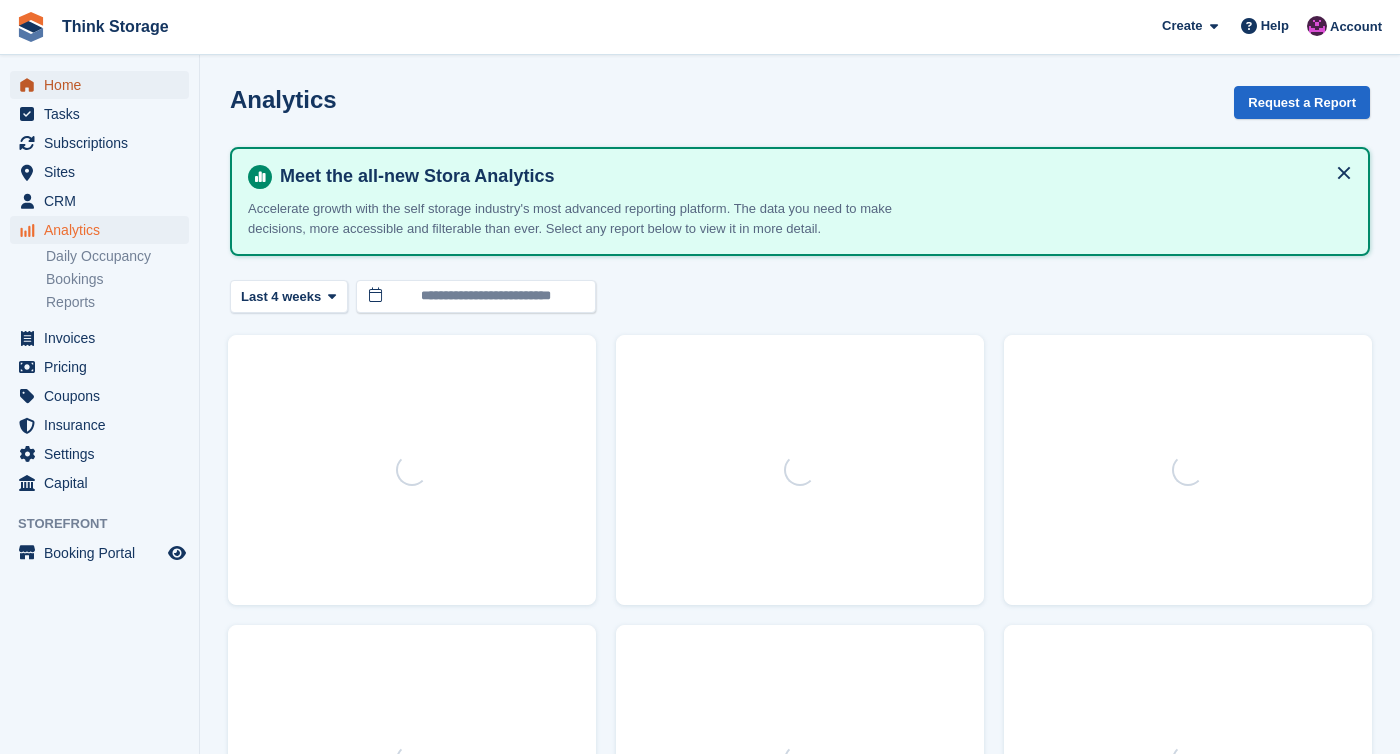 click on "Home" at bounding box center (104, 85) 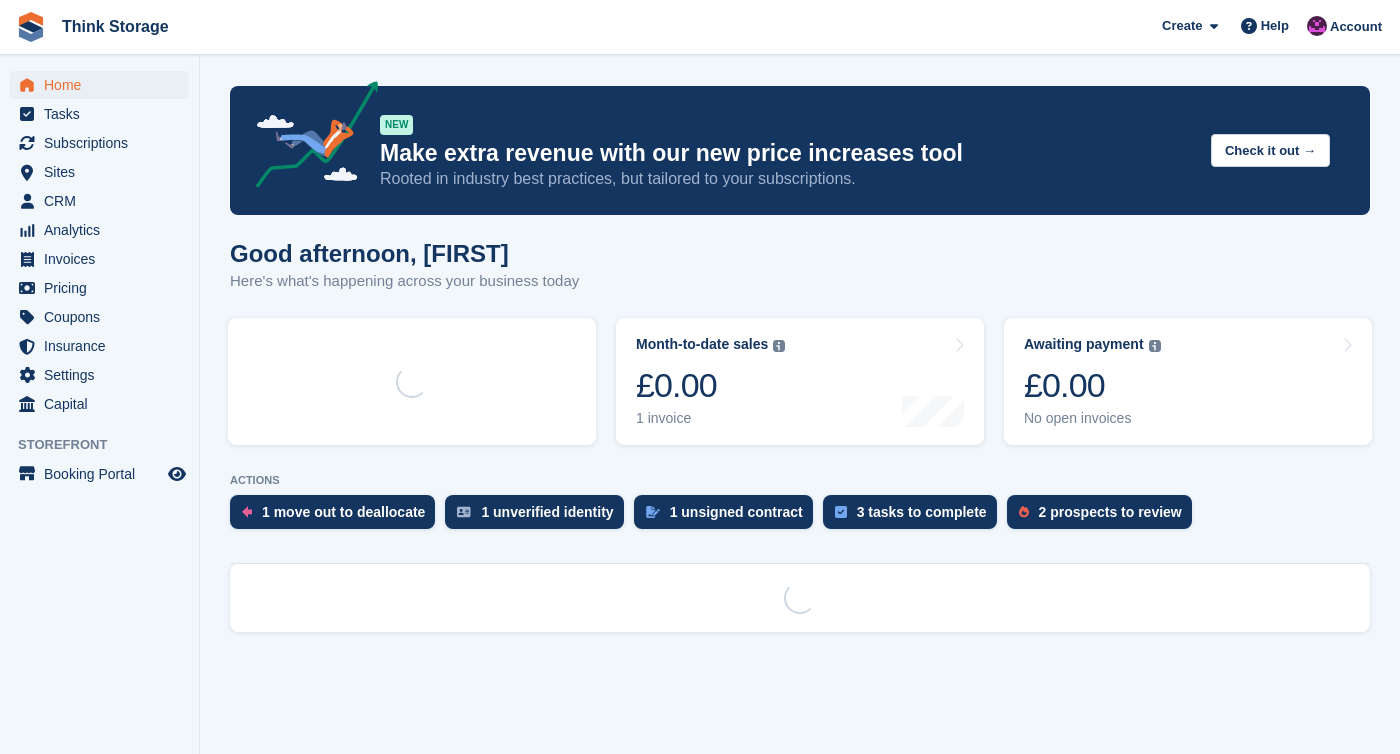 scroll, scrollTop: 0, scrollLeft: 0, axis: both 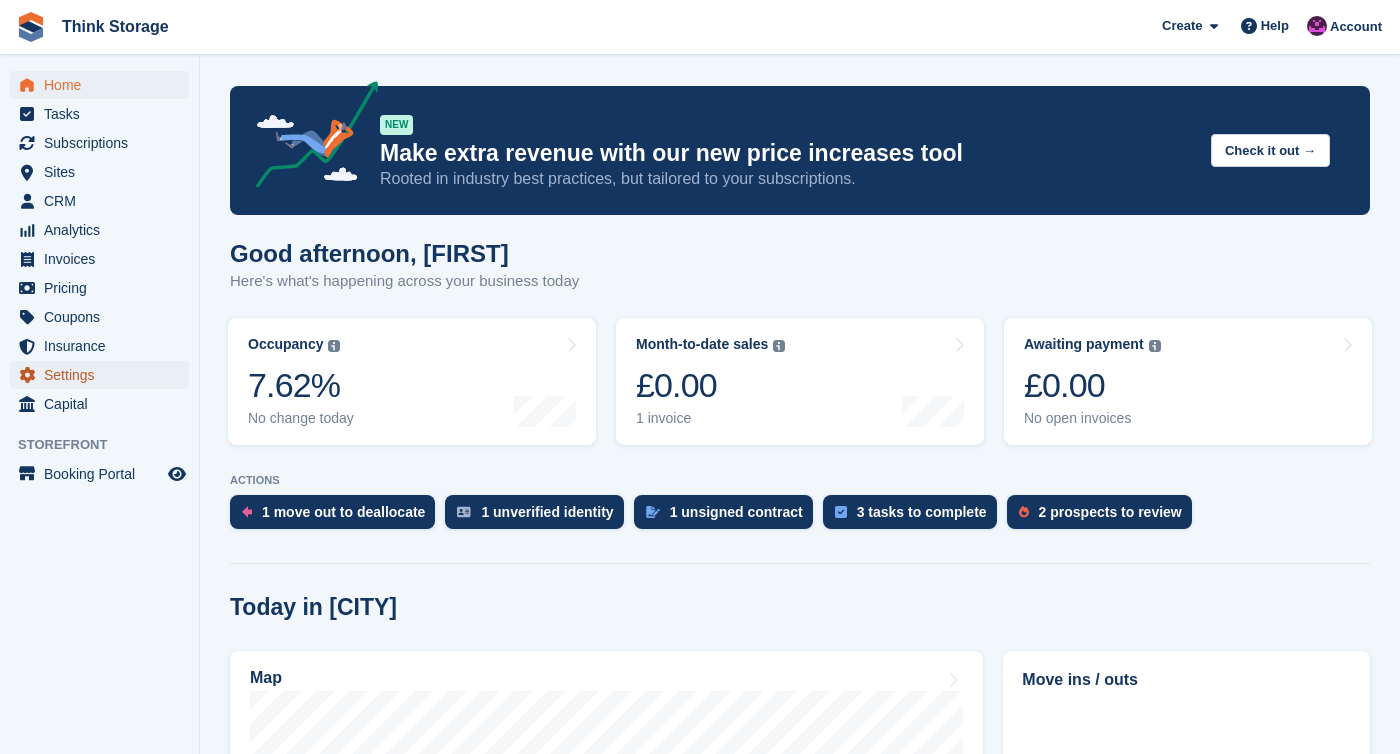 click on "Settings" at bounding box center (104, 375) 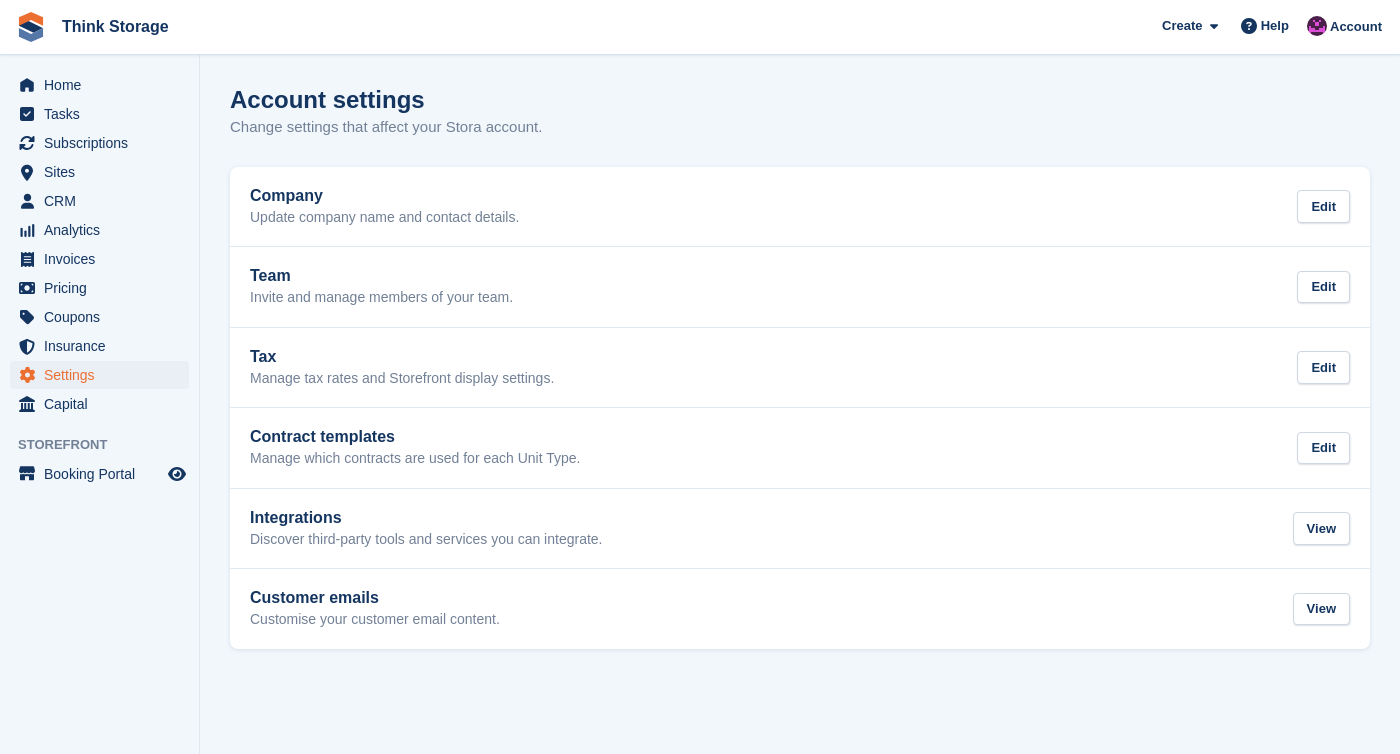 scroll, scrollTop: 0, scrollLeft: 0, axis: both 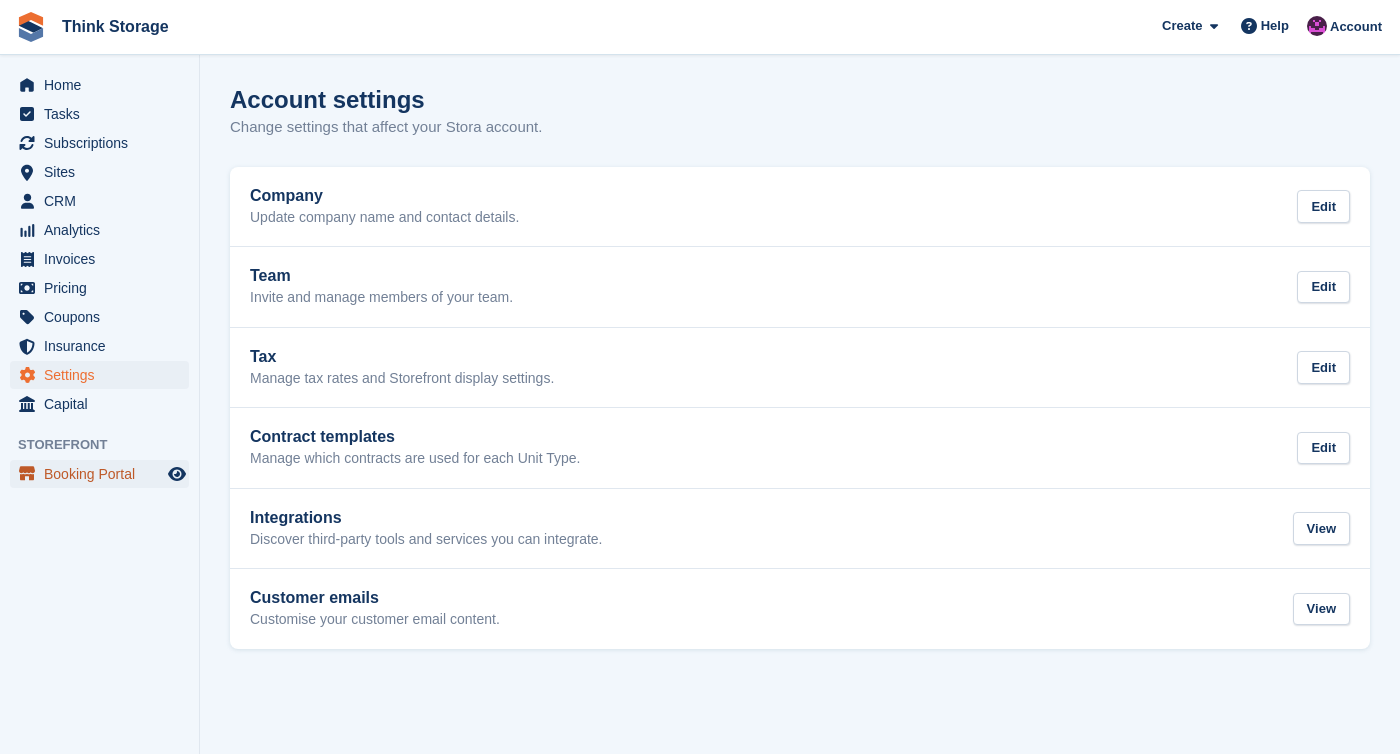 click on "Booking Portal" at bounding box center [104, 474] 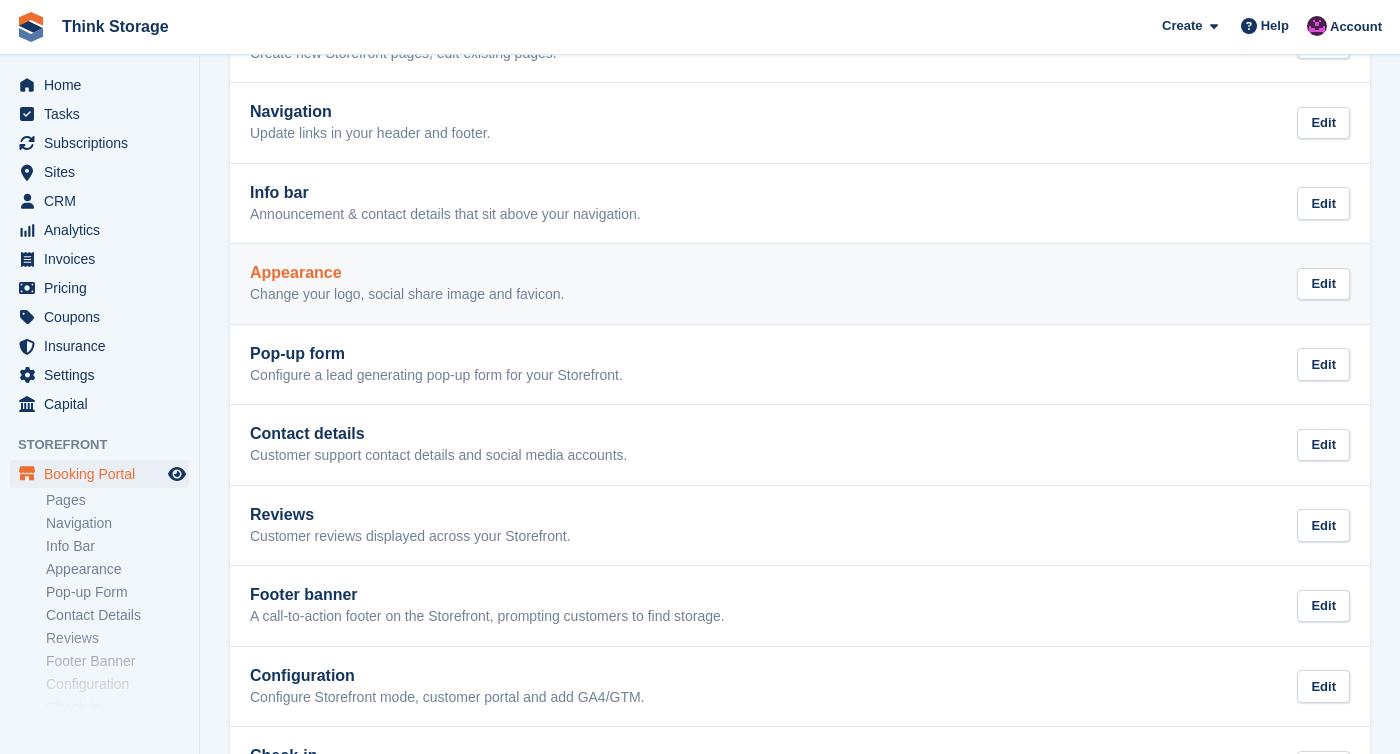 scroll, scrollTop: 246, scrollLeft: 0, axis: vertical 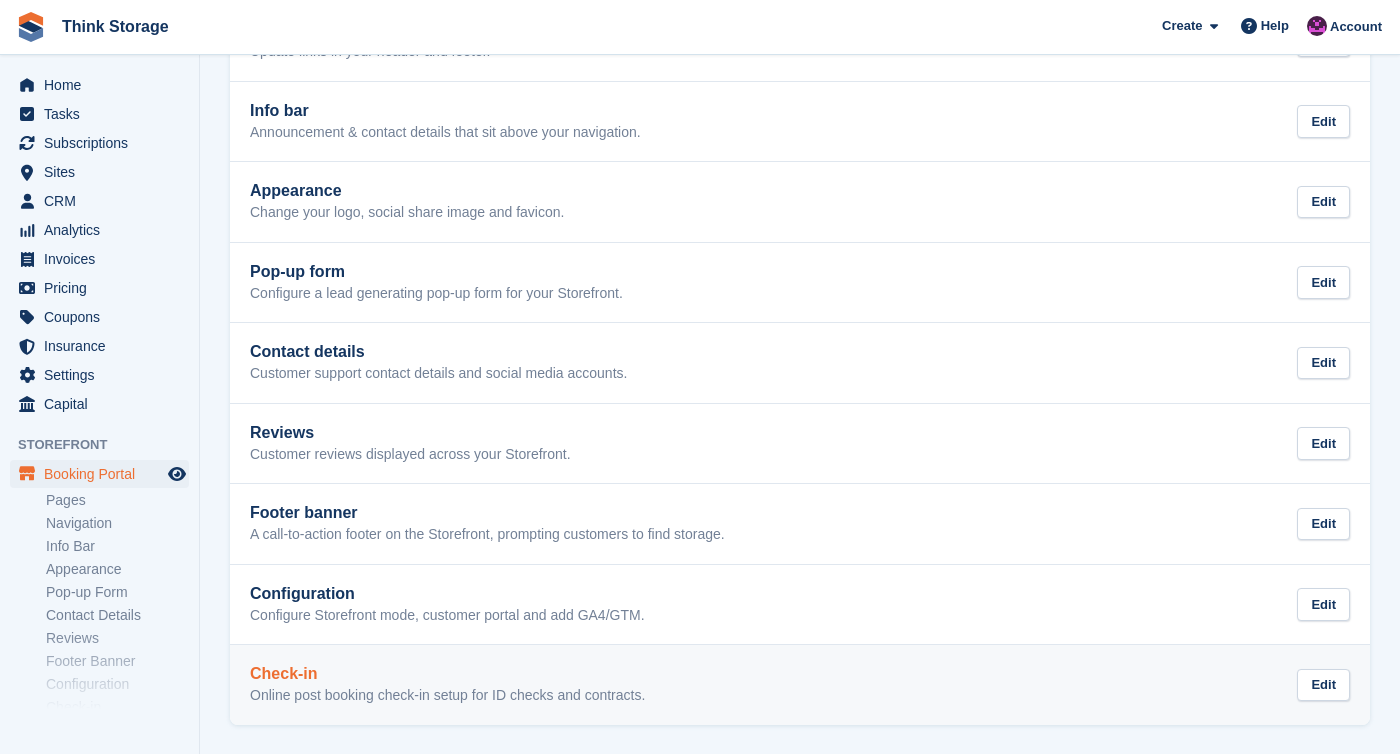click on "Check-in" at bounding box center (447, 674) 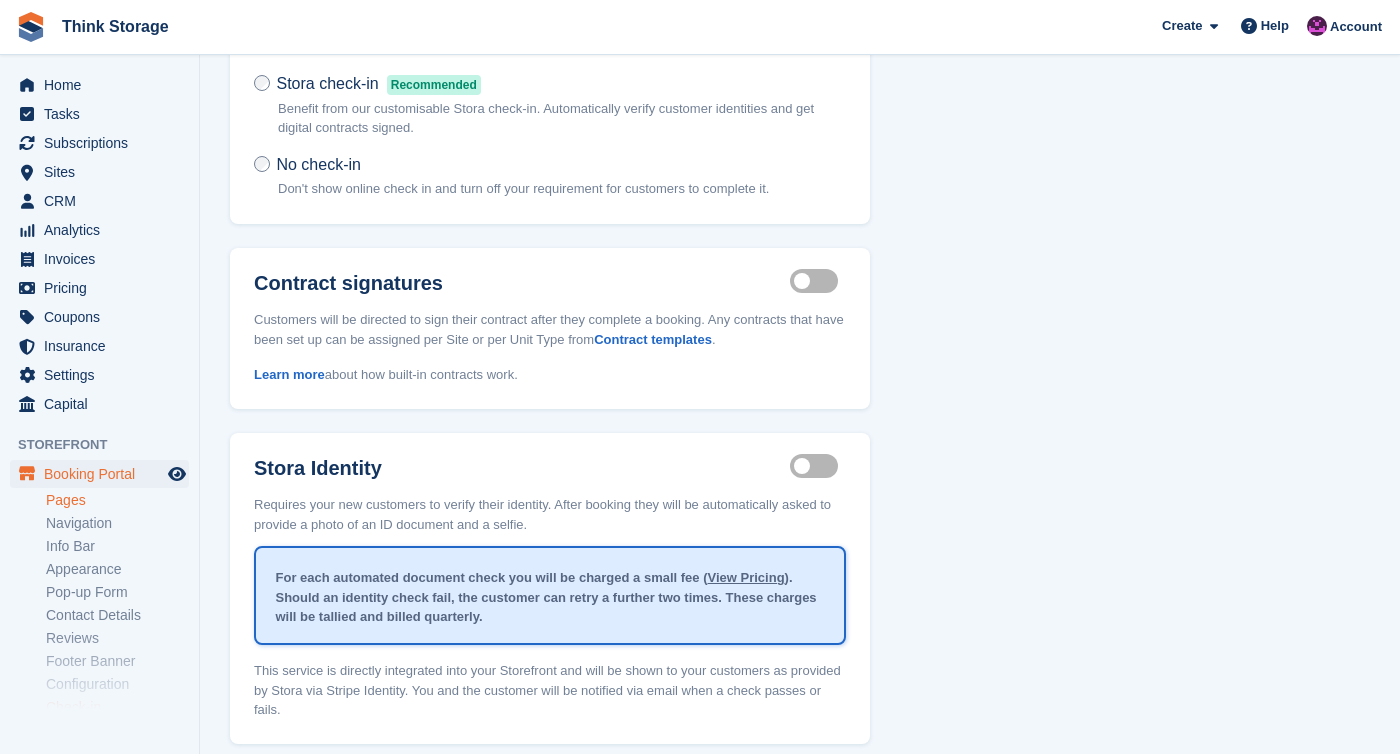 scroll, scrollTop: 108, scrollLeft: 0, axis: vertical 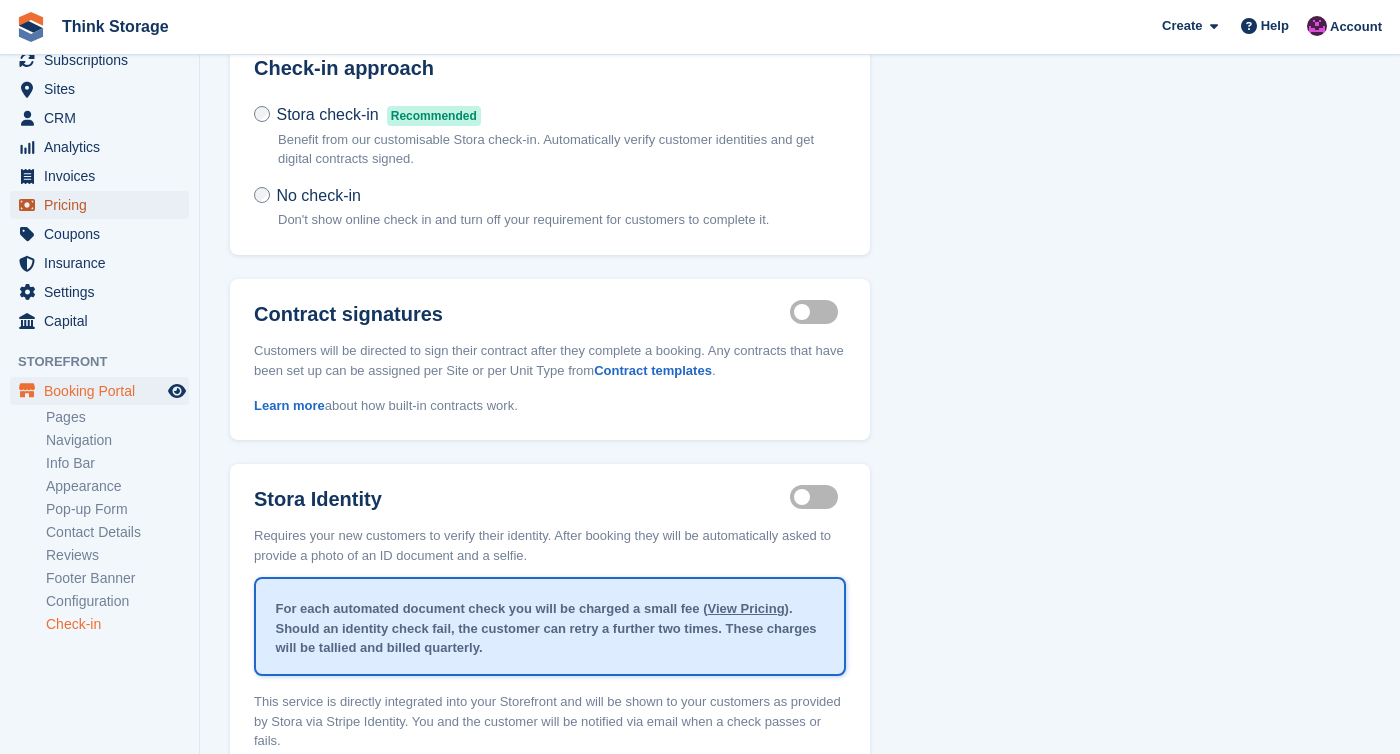 click on "Pricing" at bounding box center (104, 205) 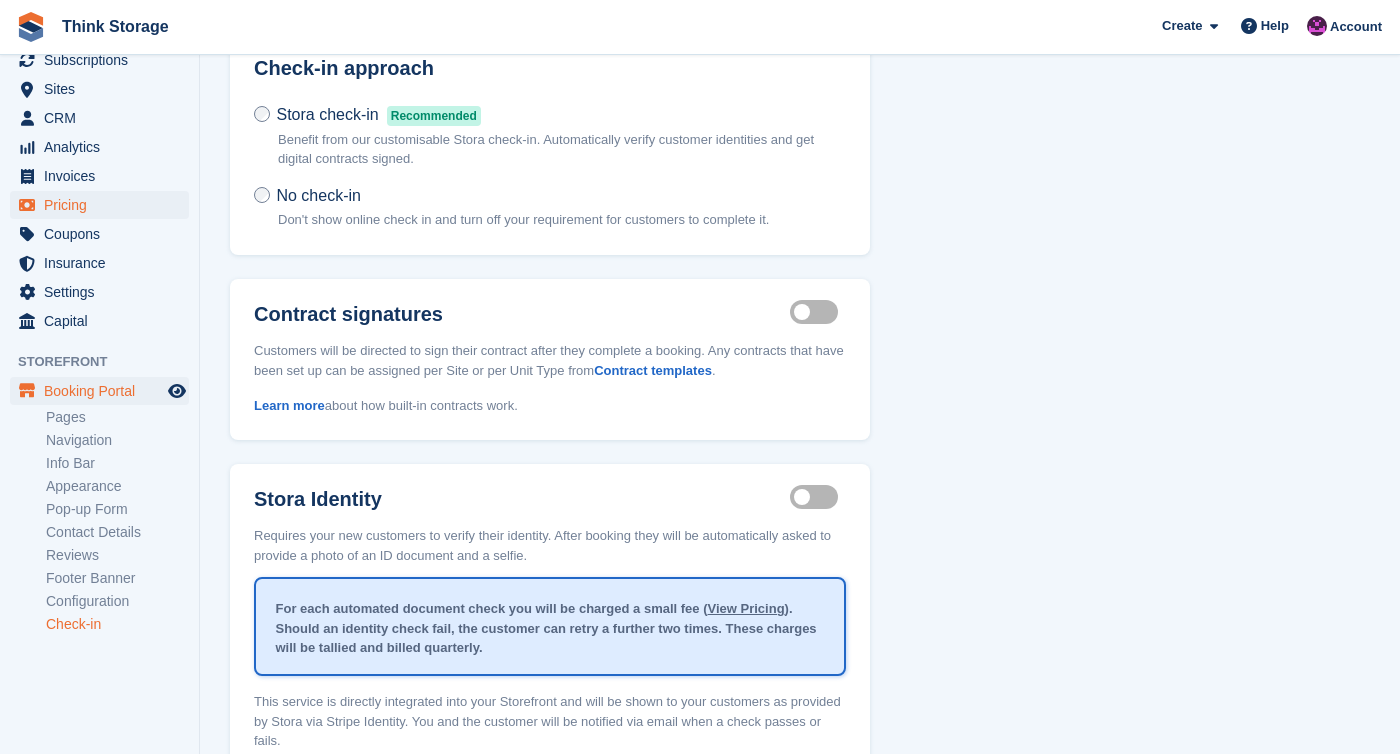 scroll, scrollTop: 0, scrollLeft: 0, axis: both 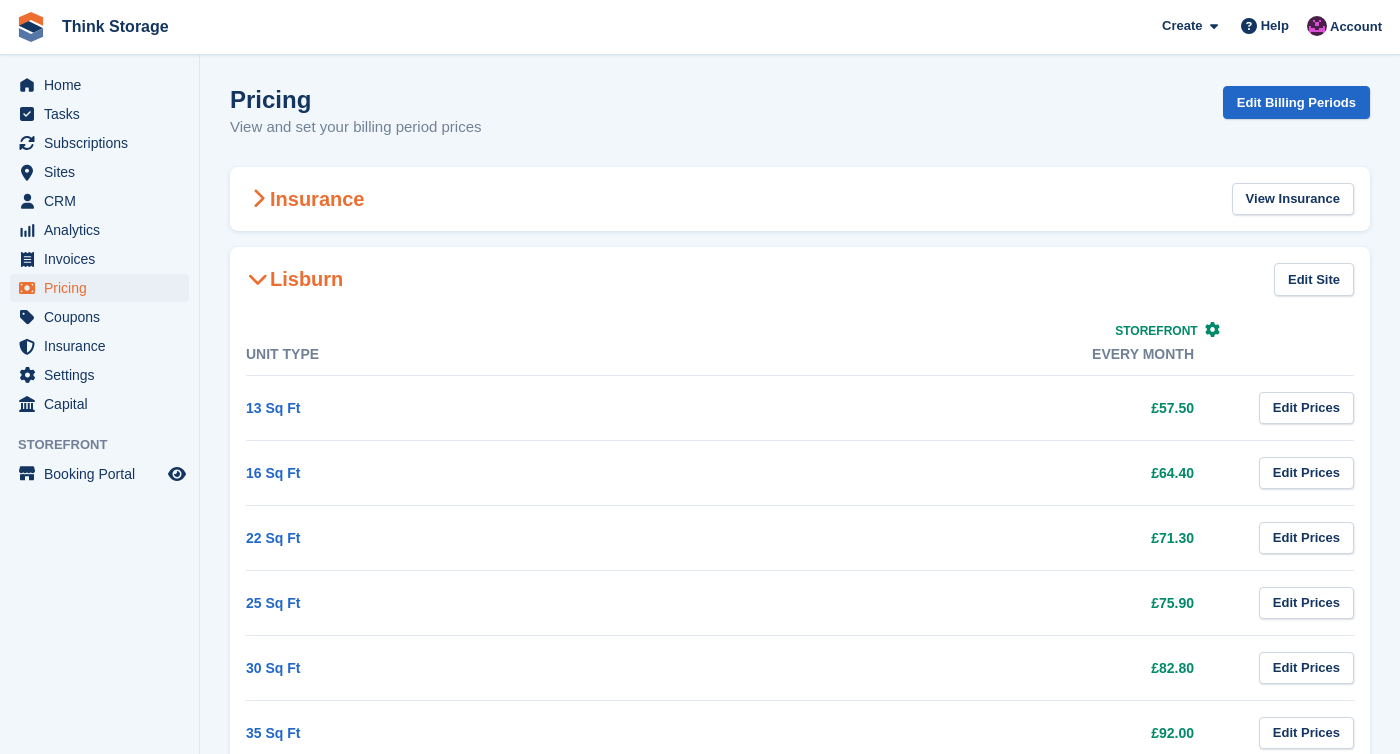 click on "Insurance" at bounding box center [305, 199] 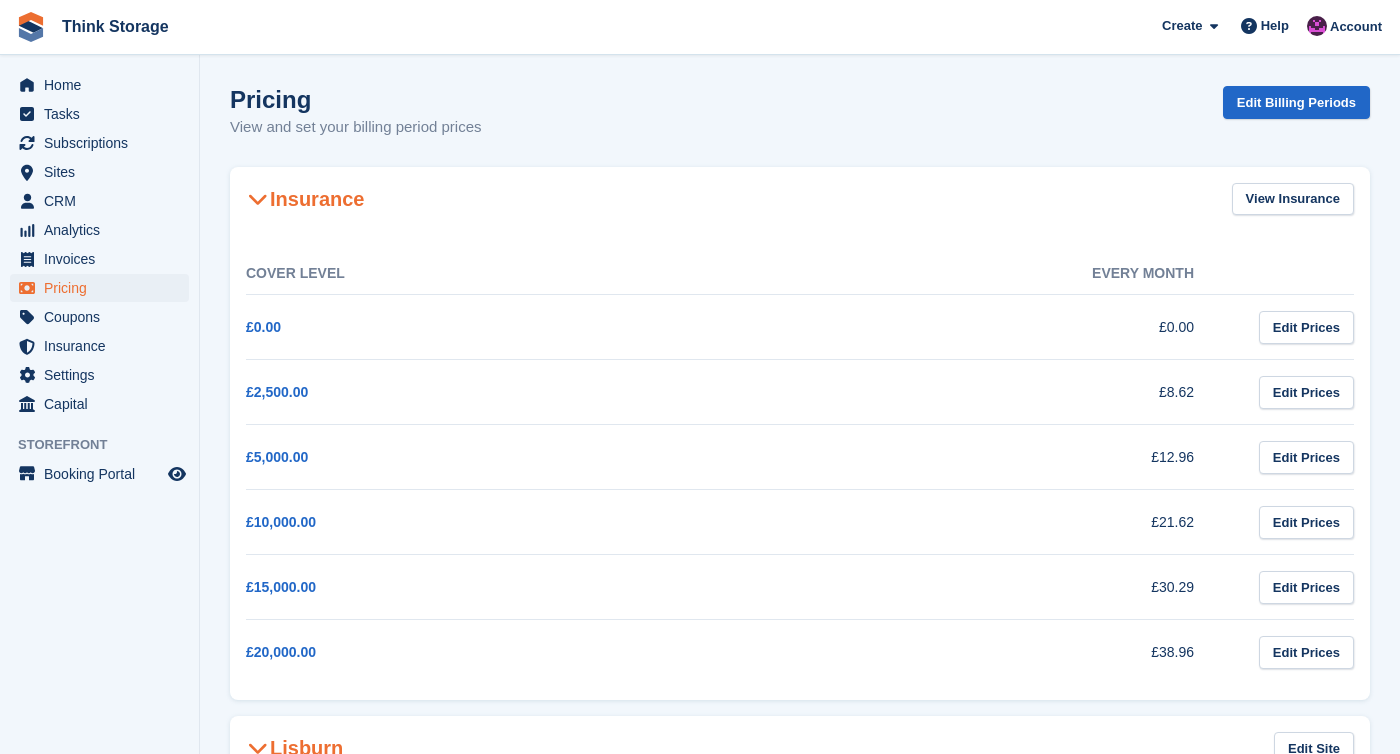 click at bounding box center (258, 199) 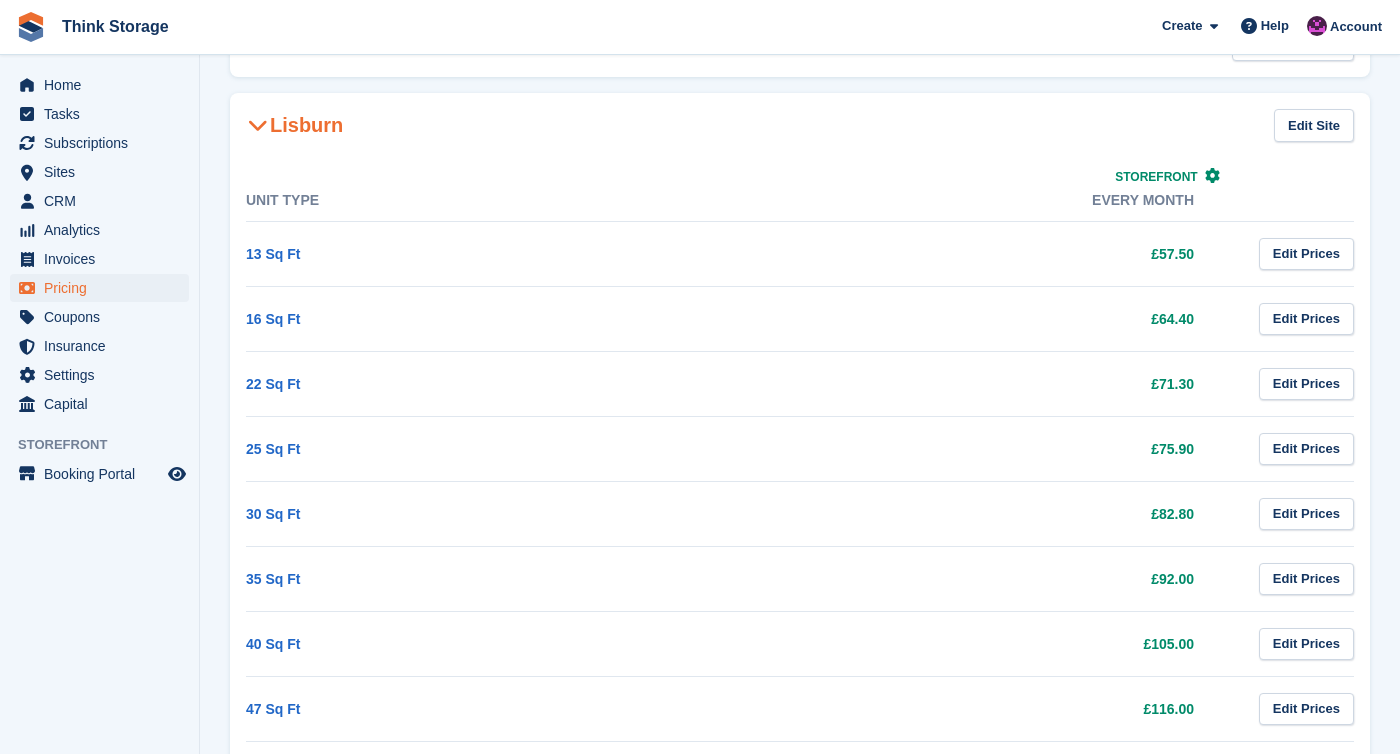 scroll, scrollTop: 0, scrollLeft: 0, axis: both 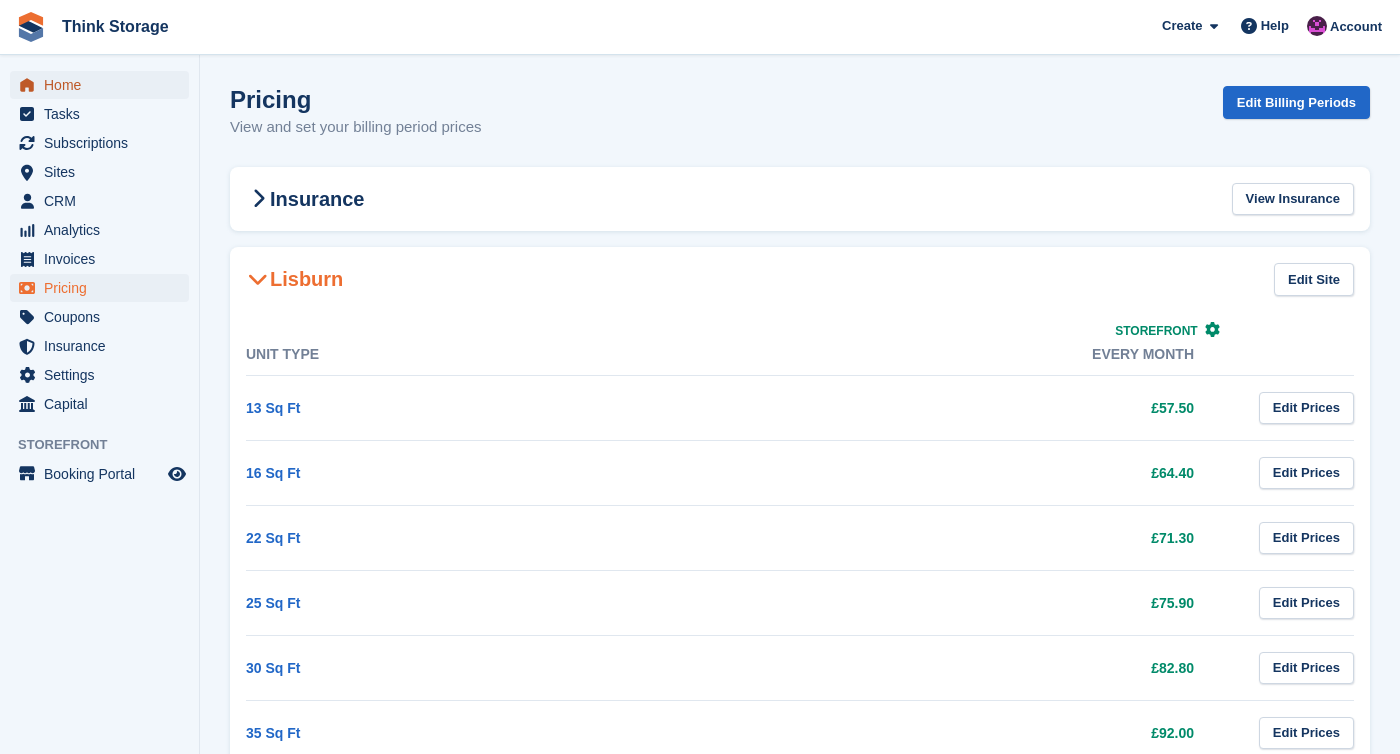 click on "Home" at bounding box center [104, 85] 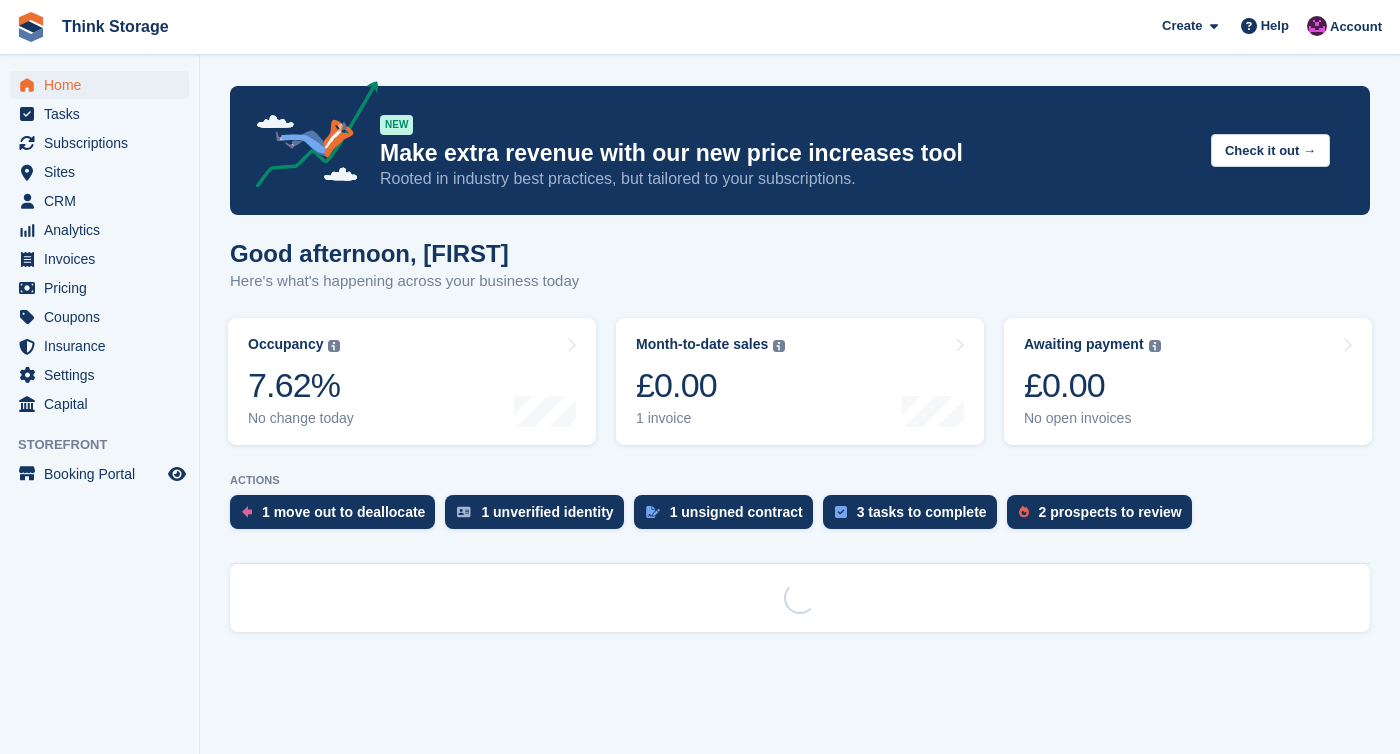 scroll, scrollTop: 0, scrollLeft: 0, axis: both 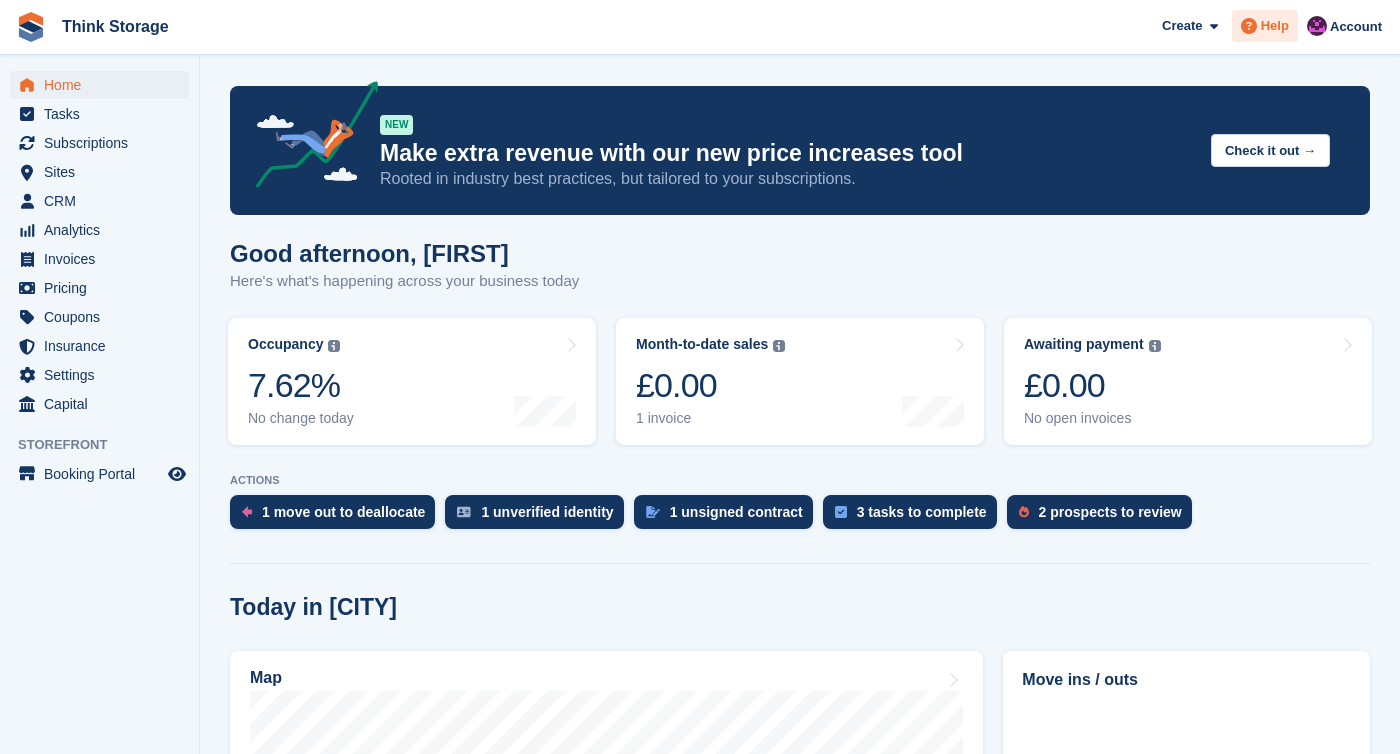click at bounding box center [1249, 26] 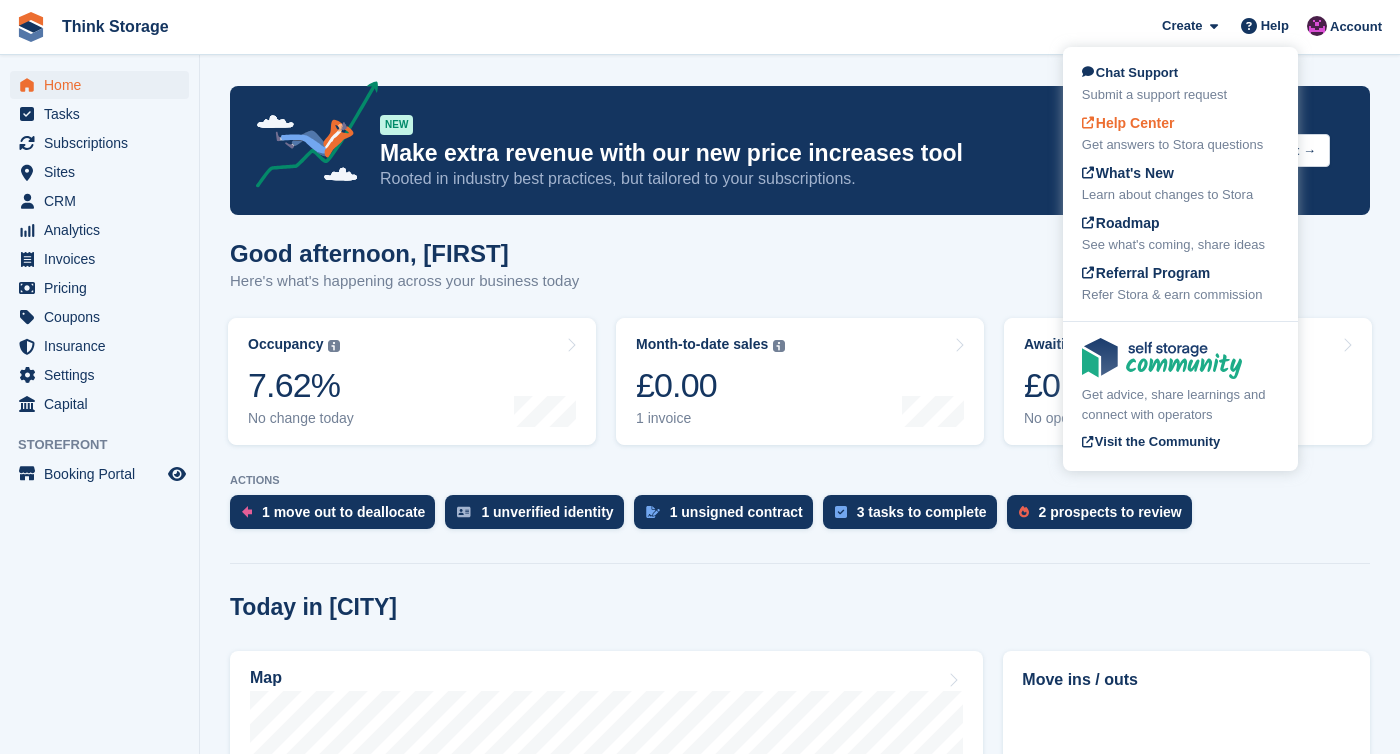 scroll, scrollTop: 9, scrollLeft: 0, axis: vertical 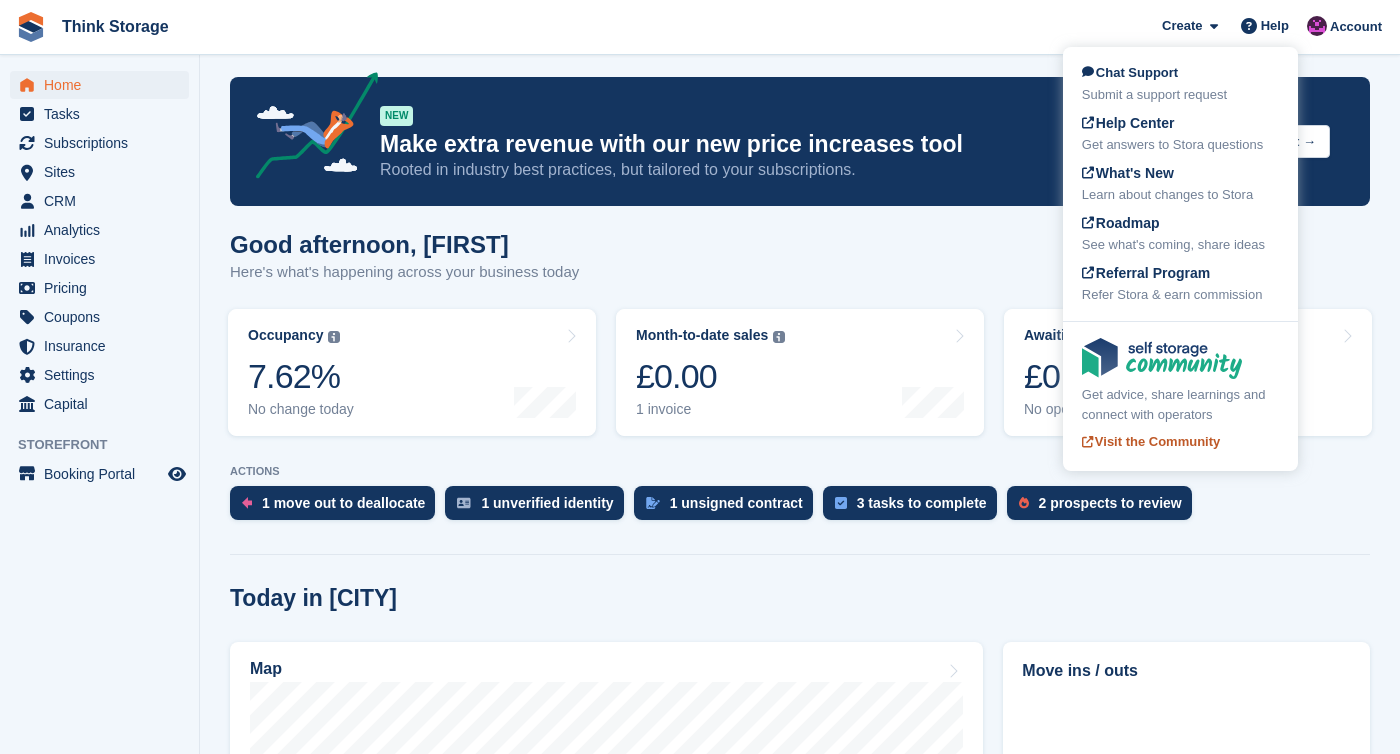 click on "Visit the Community" at bounding box center (1151, 441) 